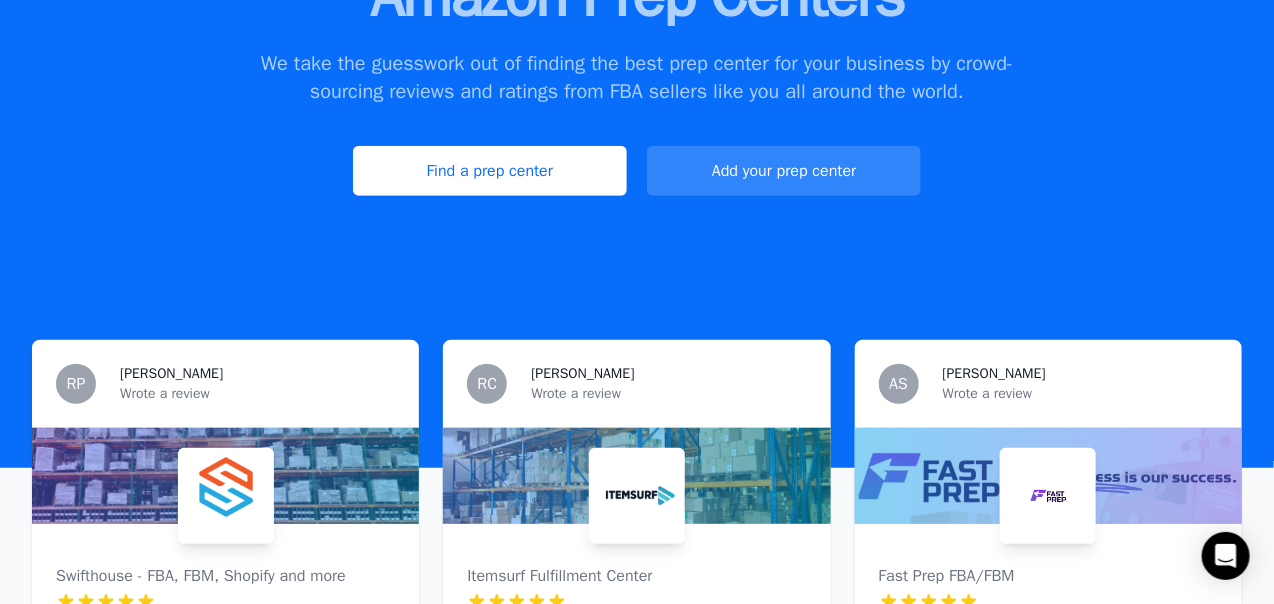 scroll, scrollTop: 0, scrollLeft: 0, axis: both 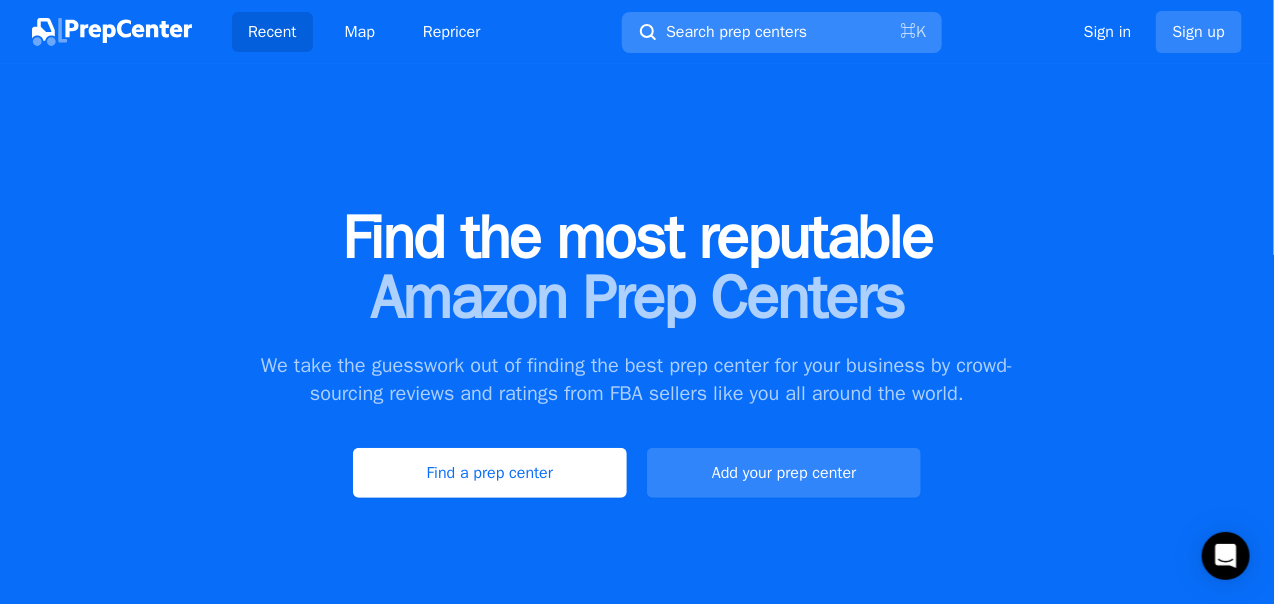 click on "Search prep centers" at bounding box center (736, 32) 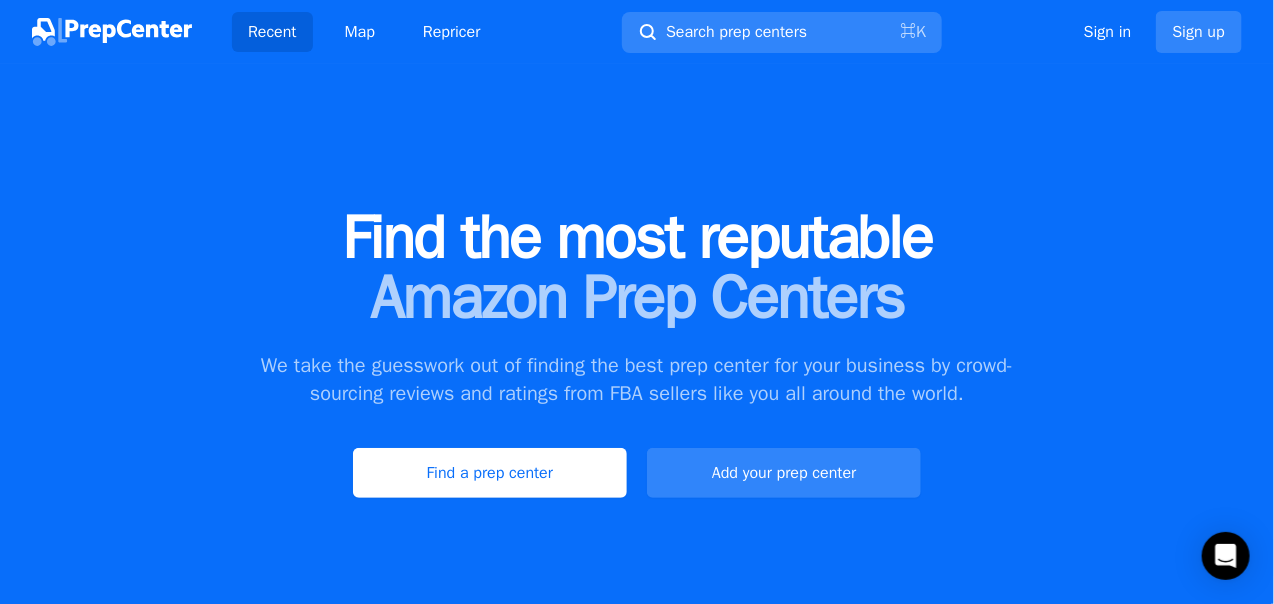 click at bounding box center [637, 302] 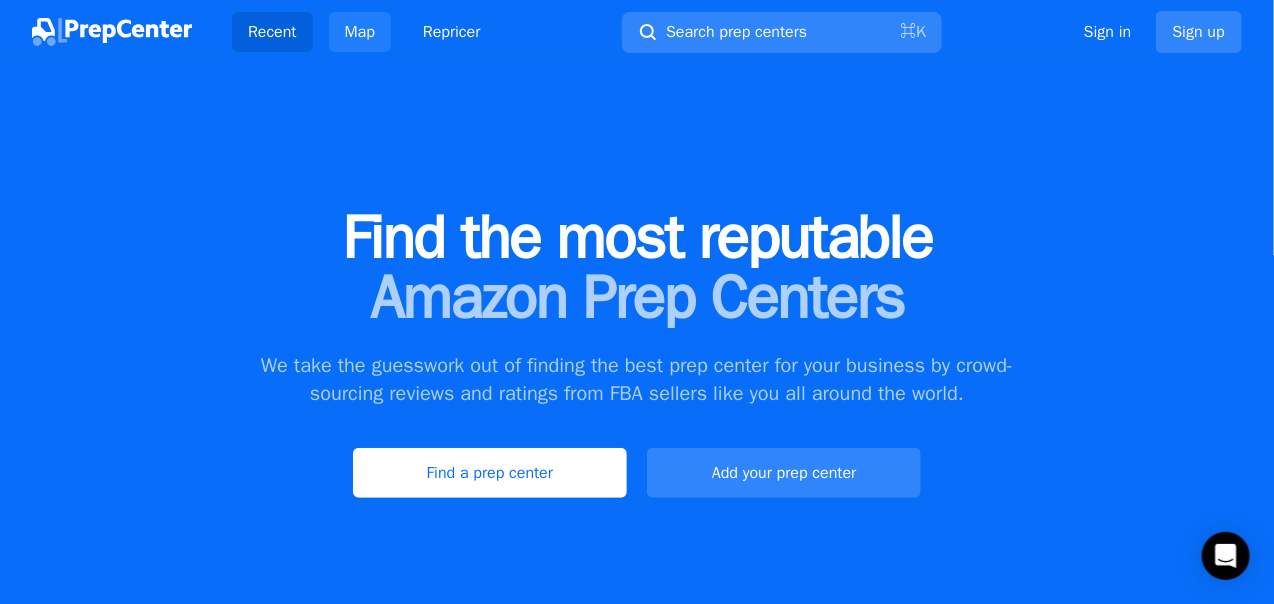 click on "Map" at bounding box center [360, 32] 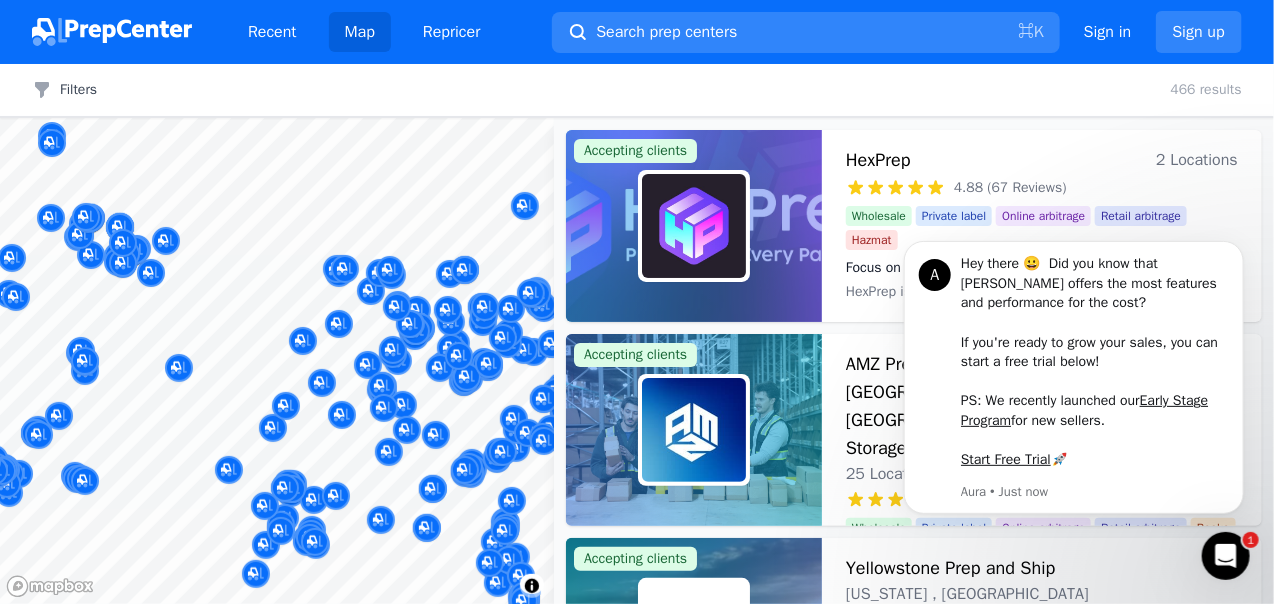 scroll, scrollTop: 0, scrollLeft: 0, axis: both 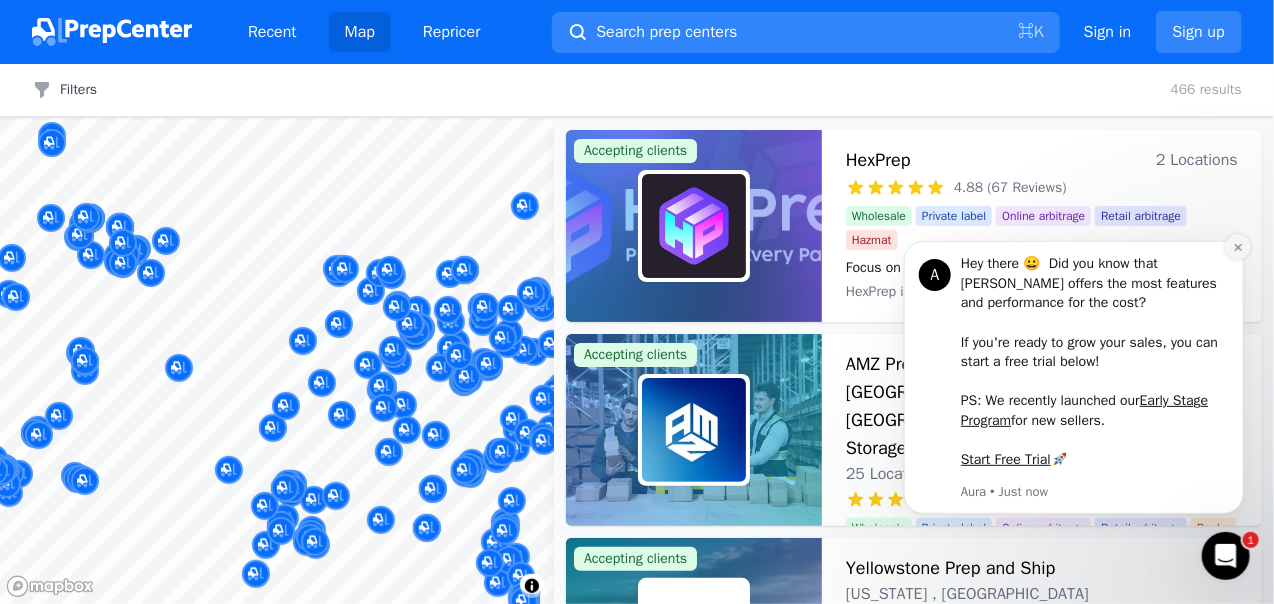 click 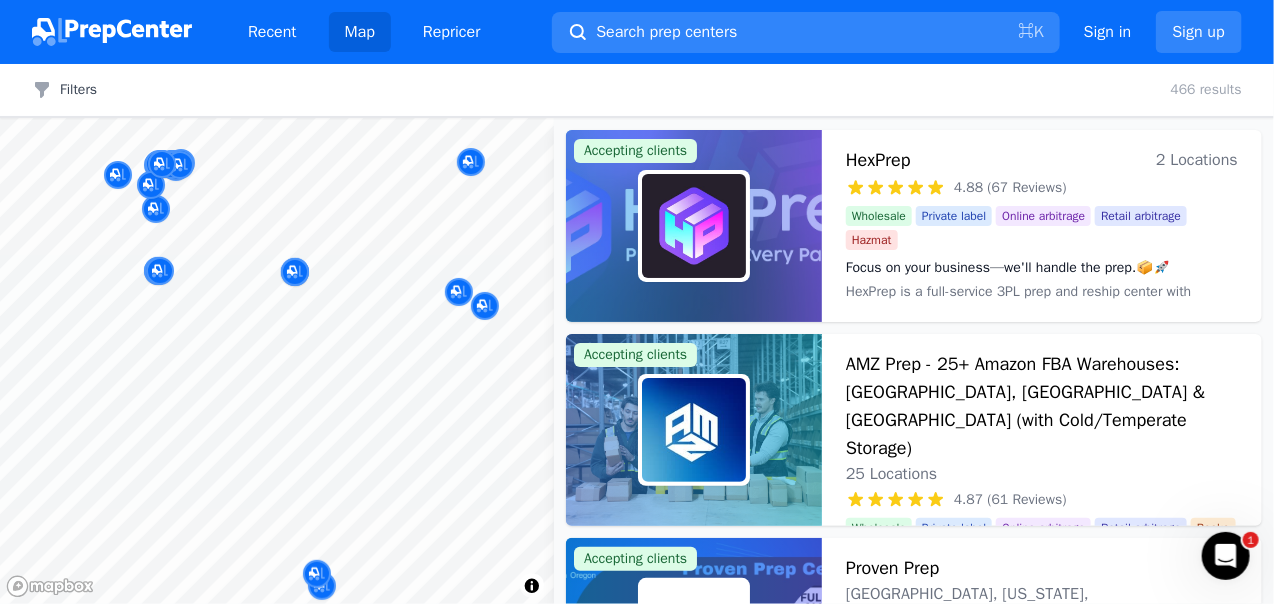 click at bounding box center (160, 272) 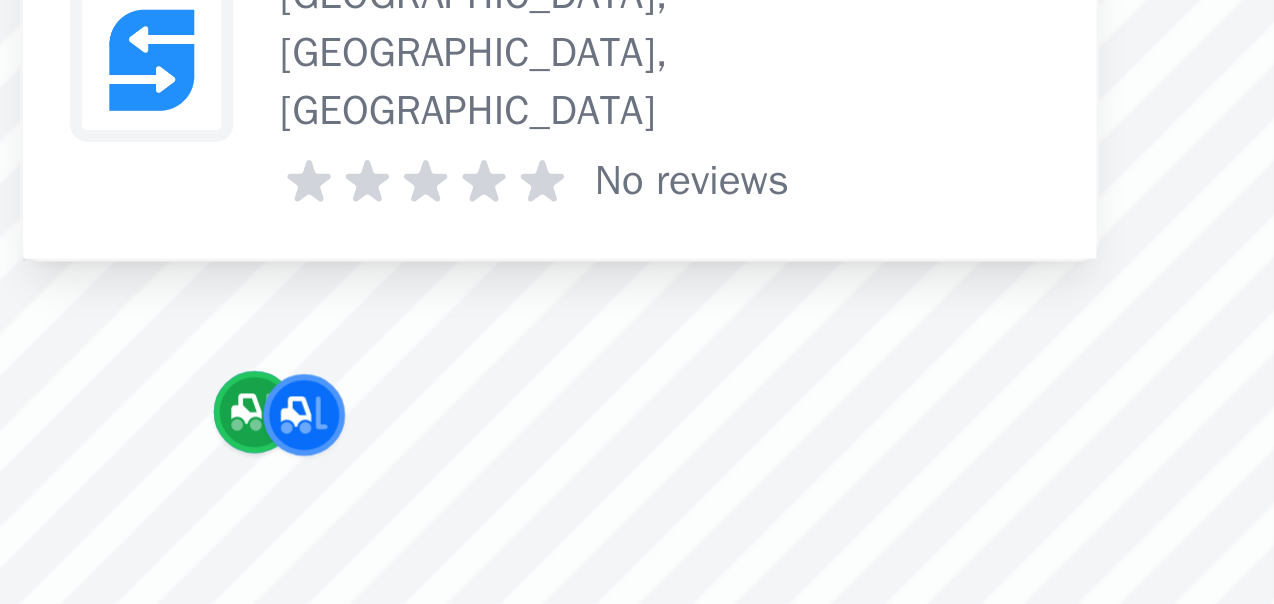 click 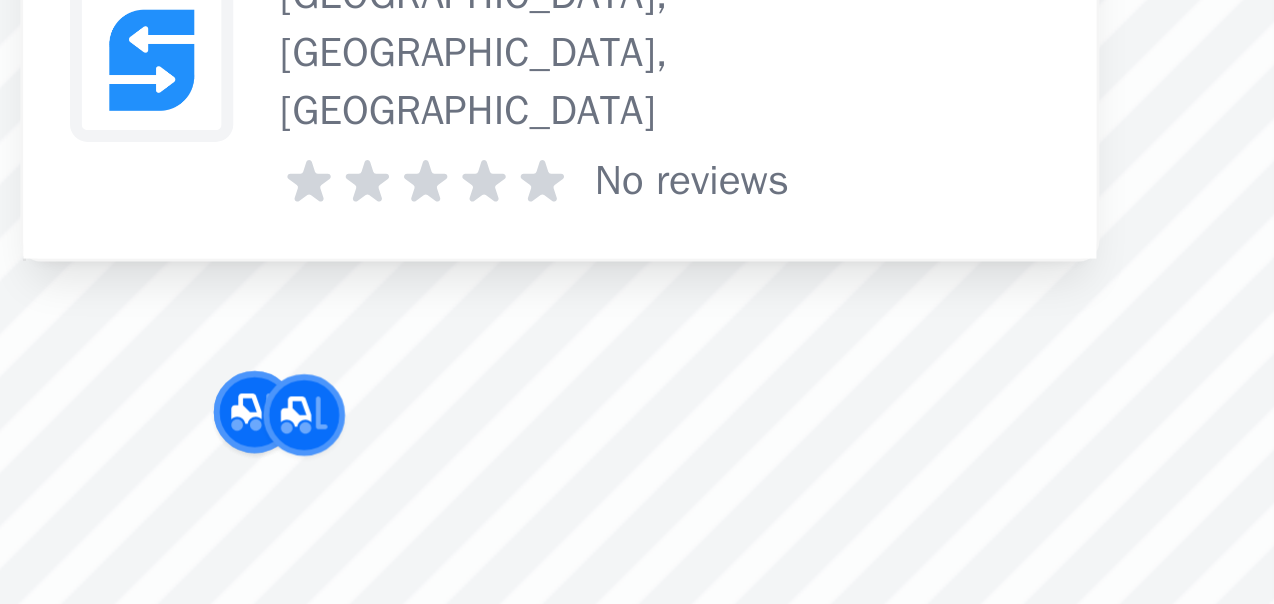 click on "[GEOGRAPHIC_DATA], [GEOGRAPHIC_DATA], [GEOGRAPHIC_DATA]" at bounding box center [335, 165] 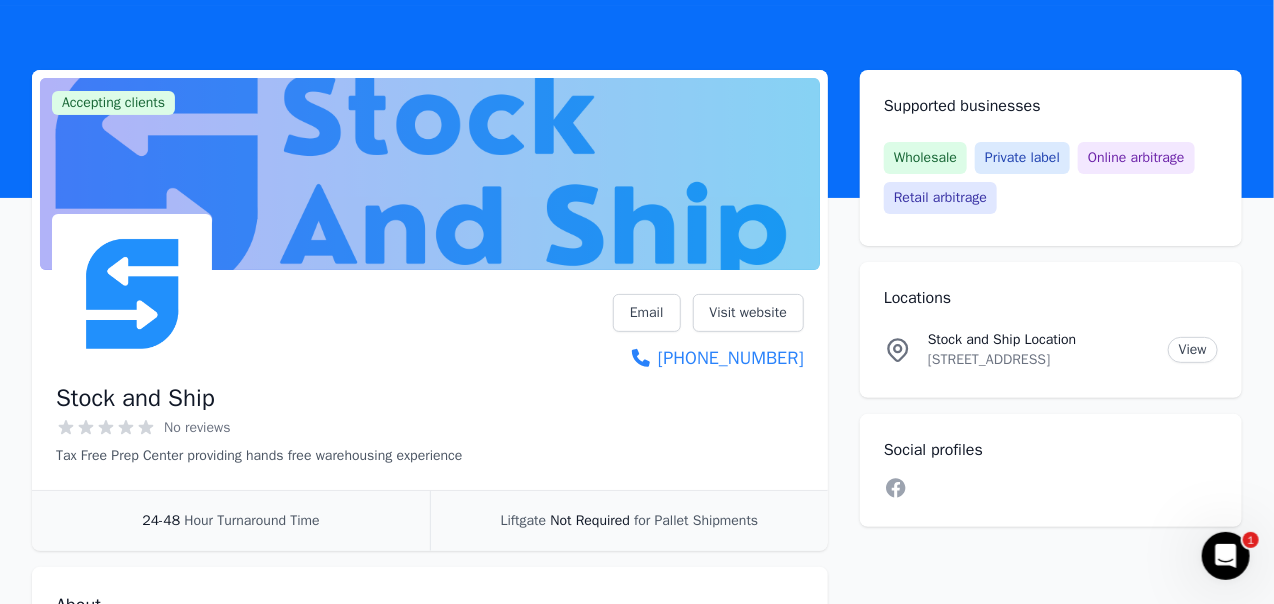 scroll, scrollTop: 0, scrollLeft: 0, axis: both 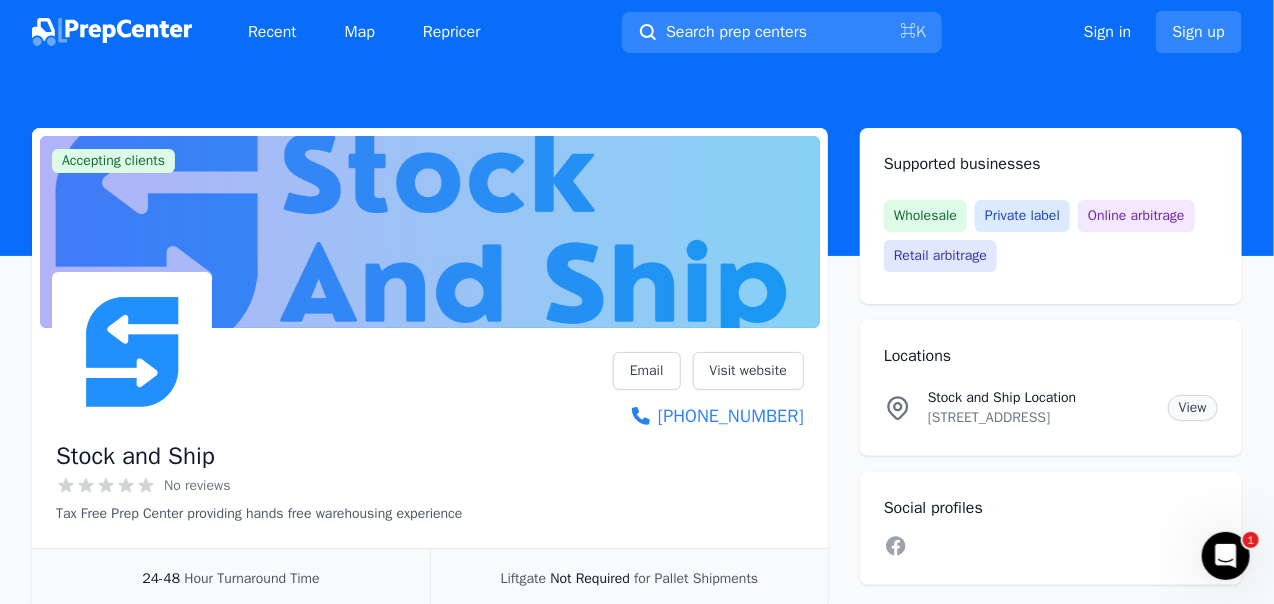 click on "View" at bounding box center (1193, 408) 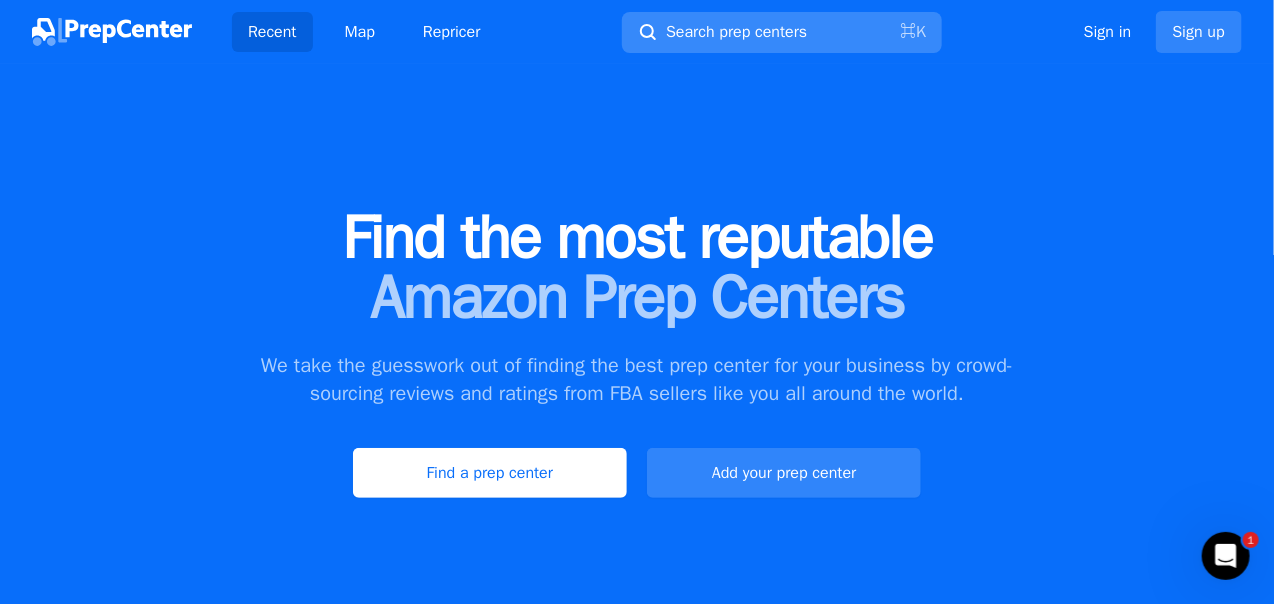 click on "Search prep centers" at bounding box center [736, 32] 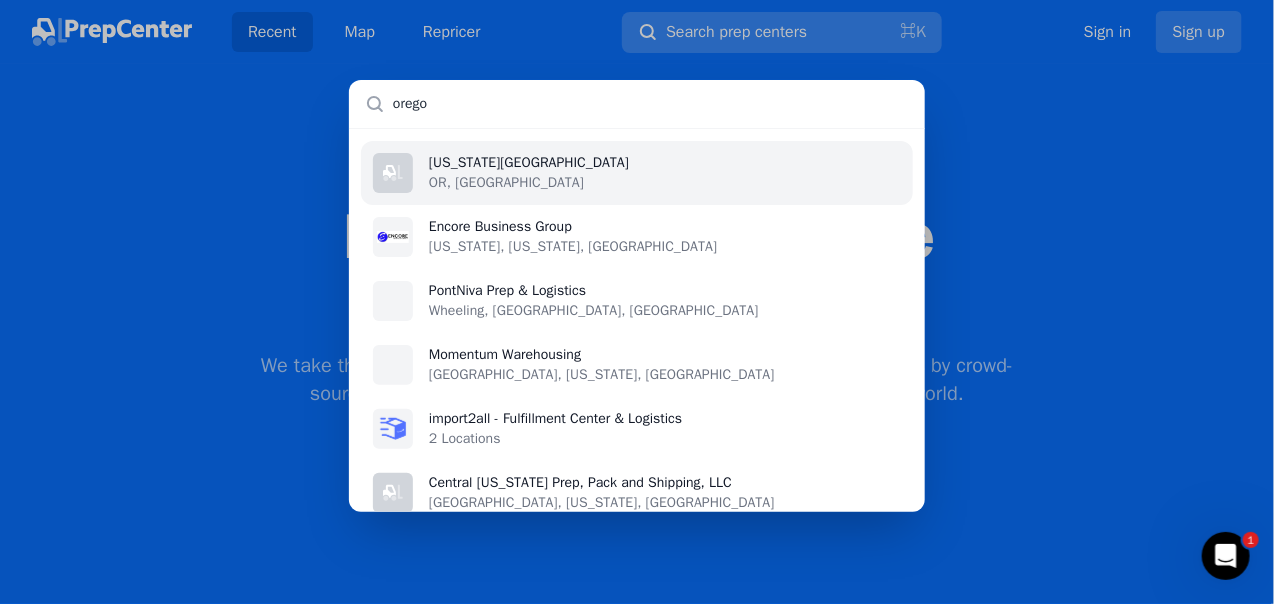 type on "[US_STATE]" 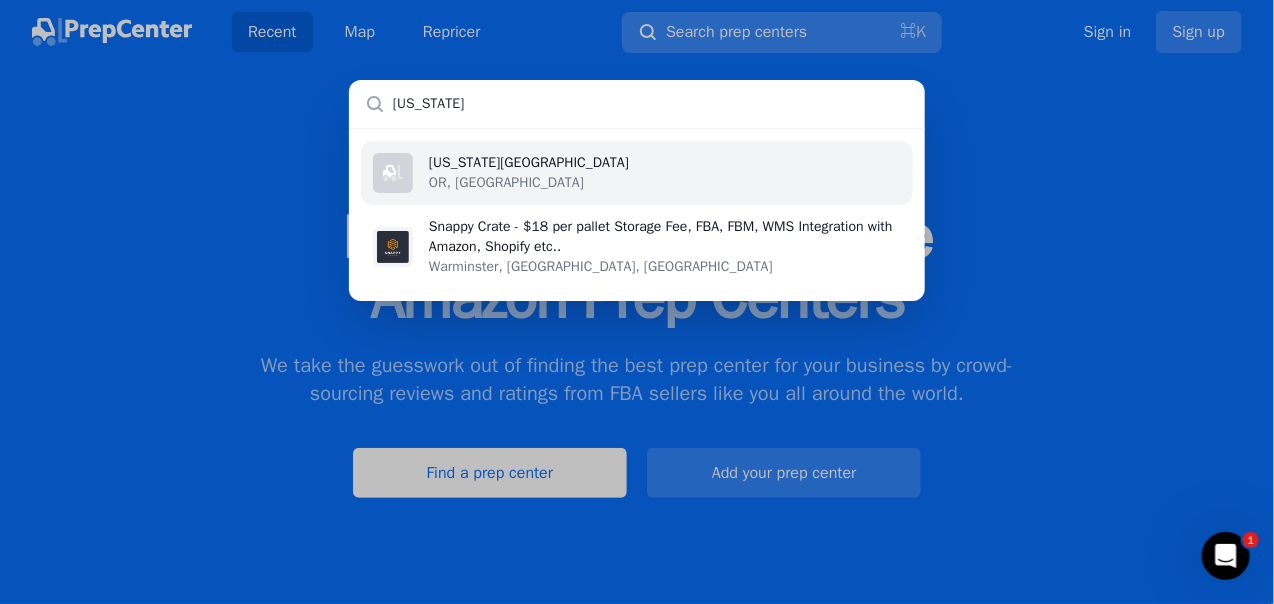 type 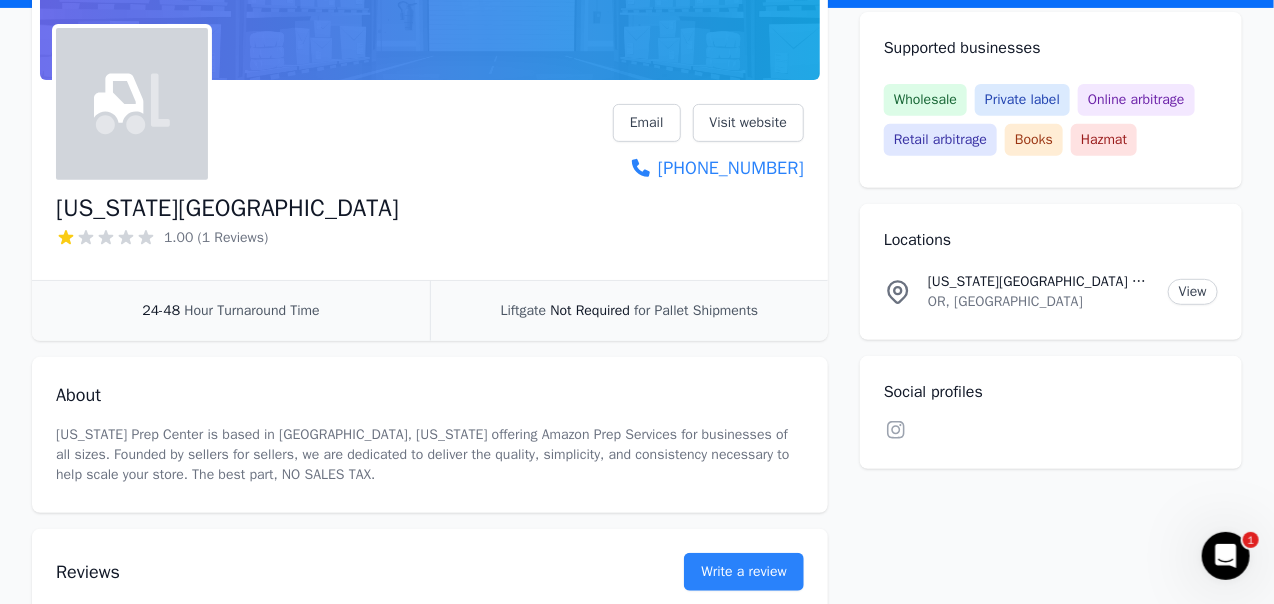 scroll, scrollTop: 252, scrollLeft: 0, axis: vertical 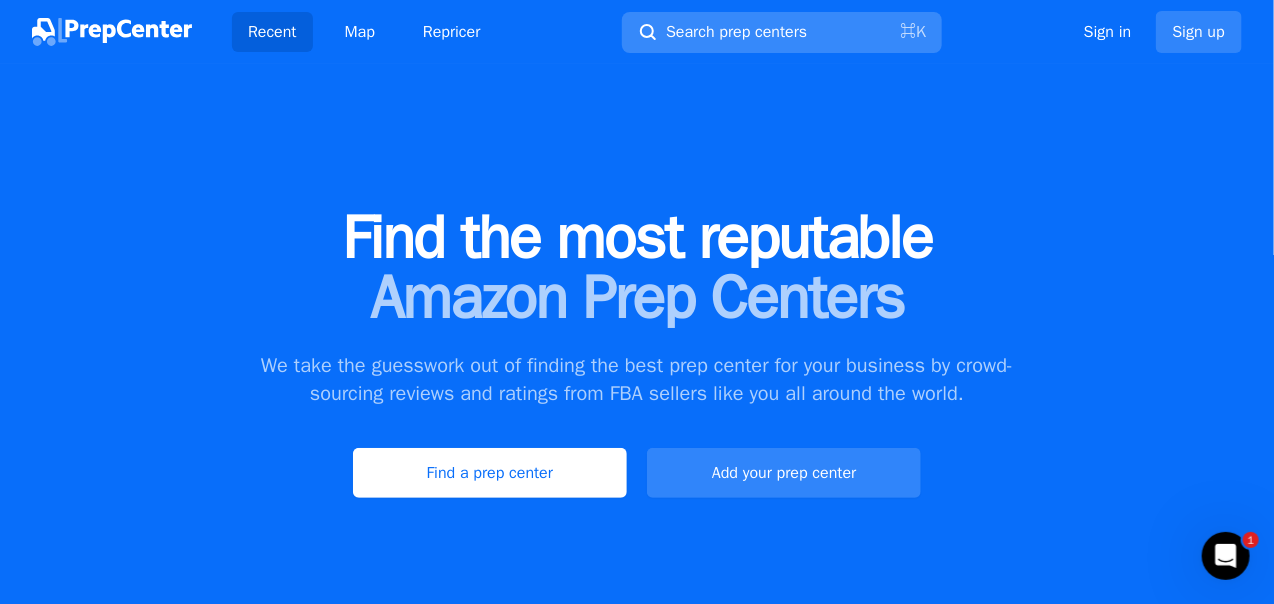 drag, startPoint x: 732, startPoint y: 23, endPoint x: 673, endPoint y: 23, distance: 59 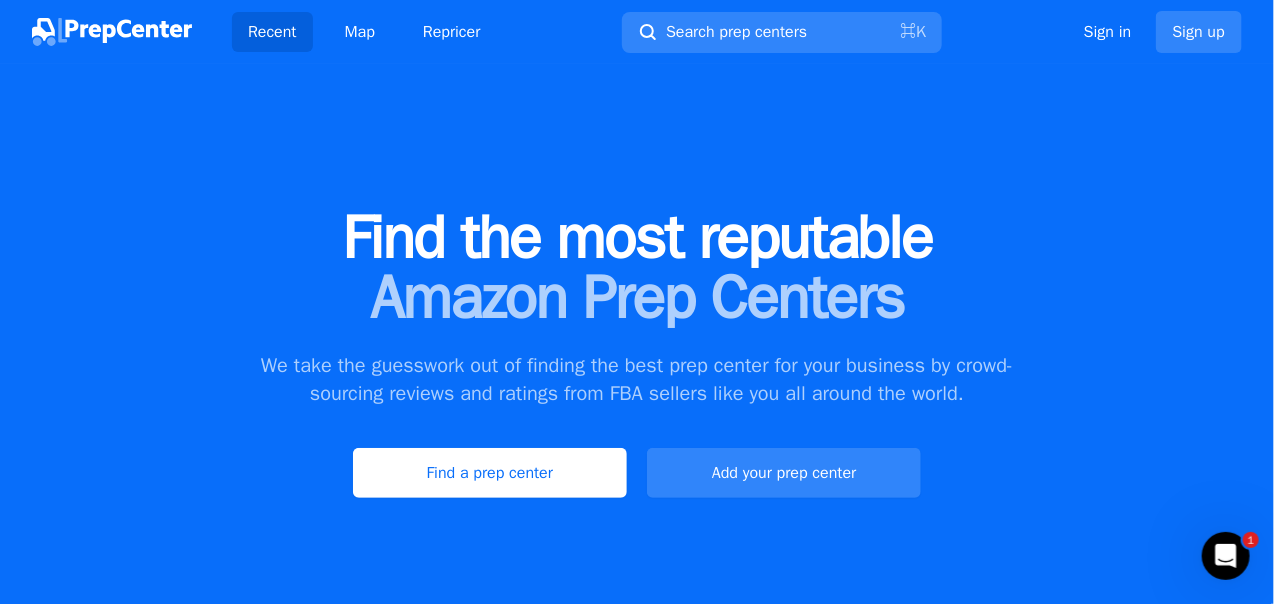 click at bounding box center (637, 302) 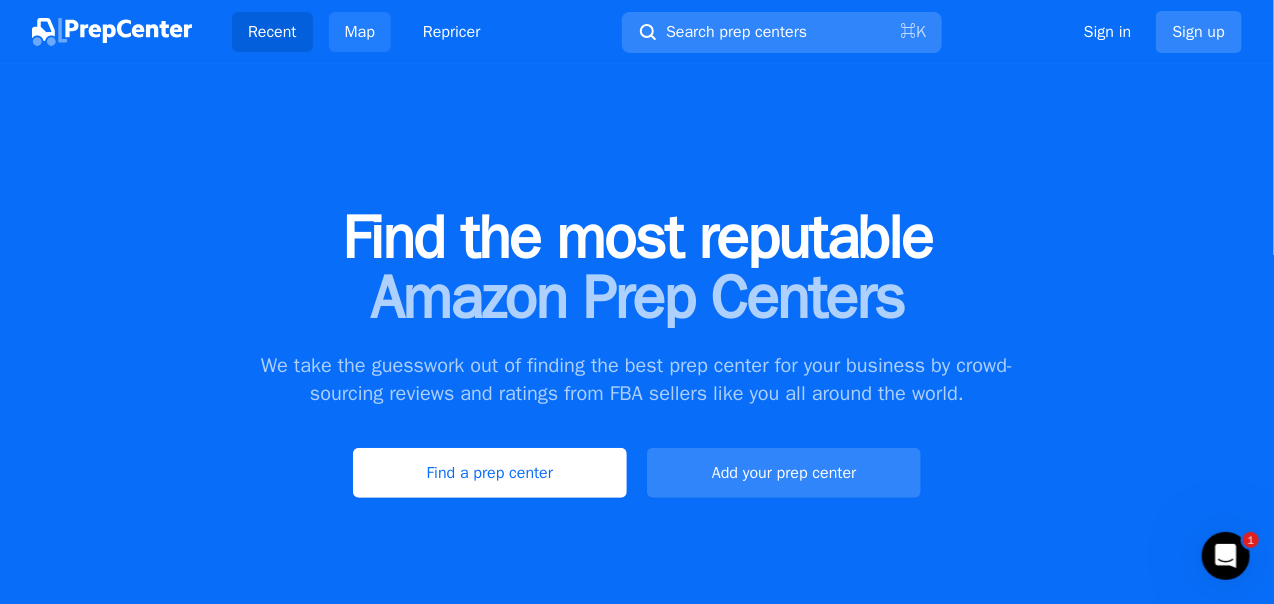 click on "Map" at bounding box center (360, 32) 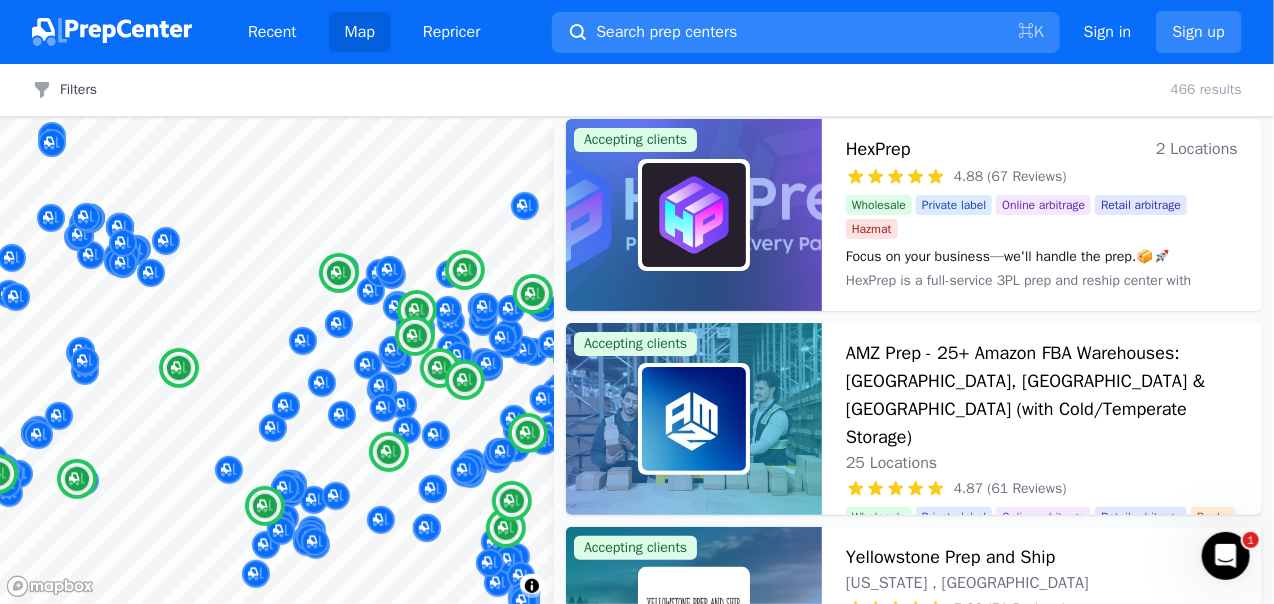 scroll, scrollTop: 0, scrollLeft: 0, axis: both 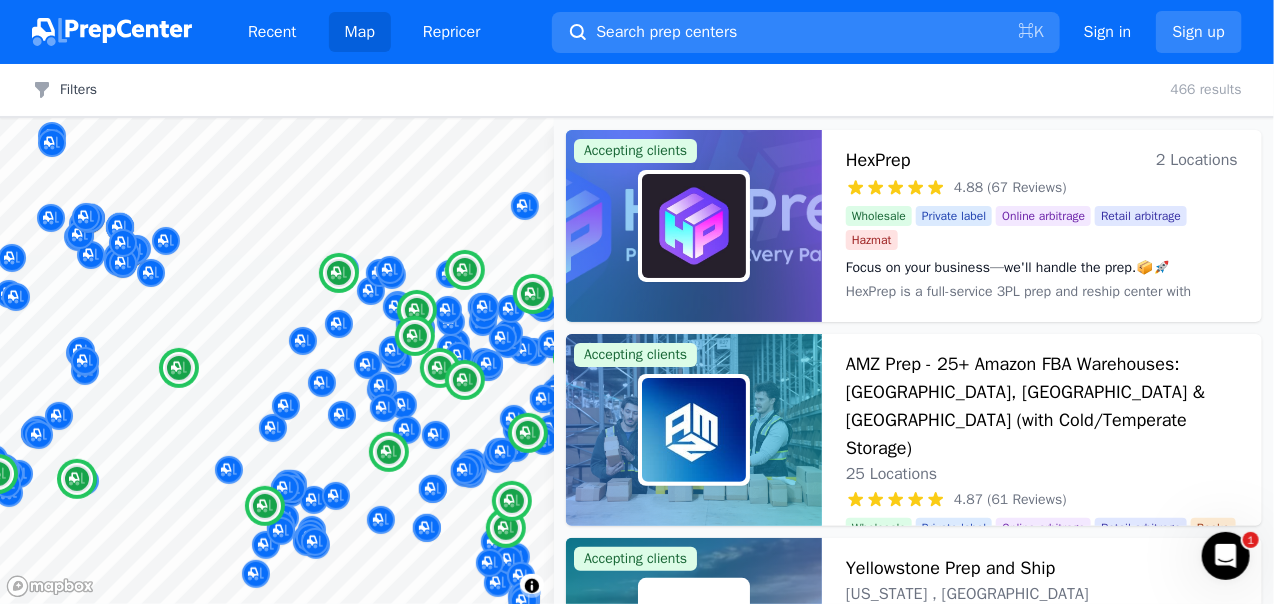 click on "AMZ Prep - 25+ Amazon FBA Warehouses: [GEOGRAPHIC_DATA], [GEOGRAPHIC_DATA] & [GEOGRAPHIC_DATA] (with Cold/Temperate Storage)" at bounding box center (1042, 406) 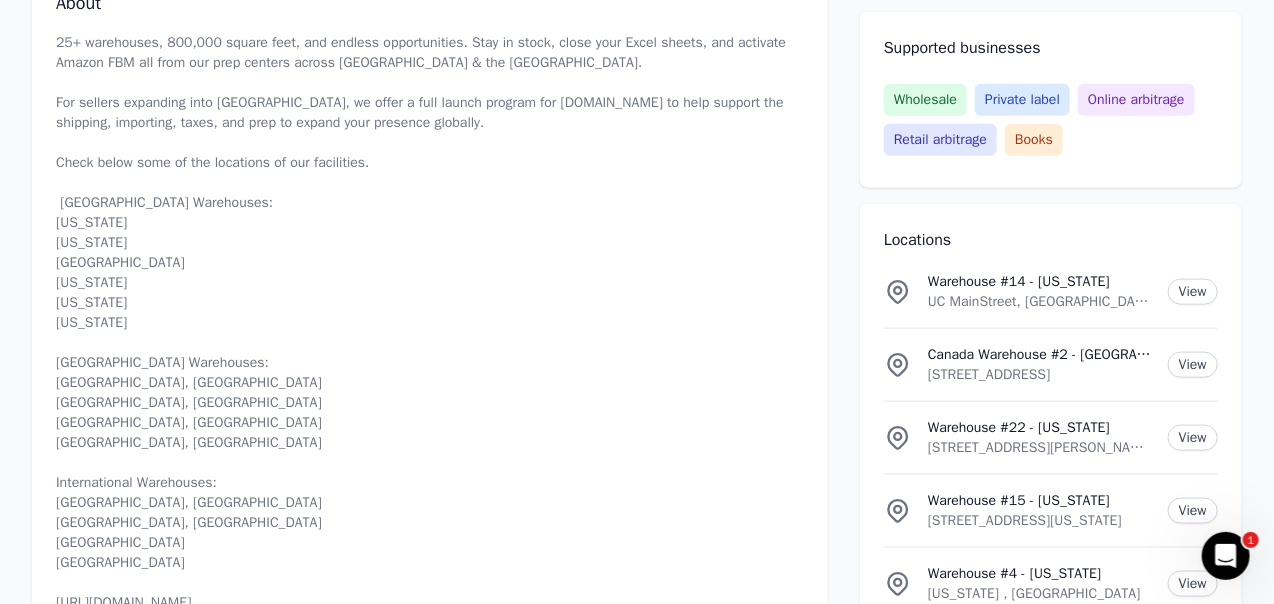 scroll, scrollTop: 727, scrollLeft: 0, axis: vertical 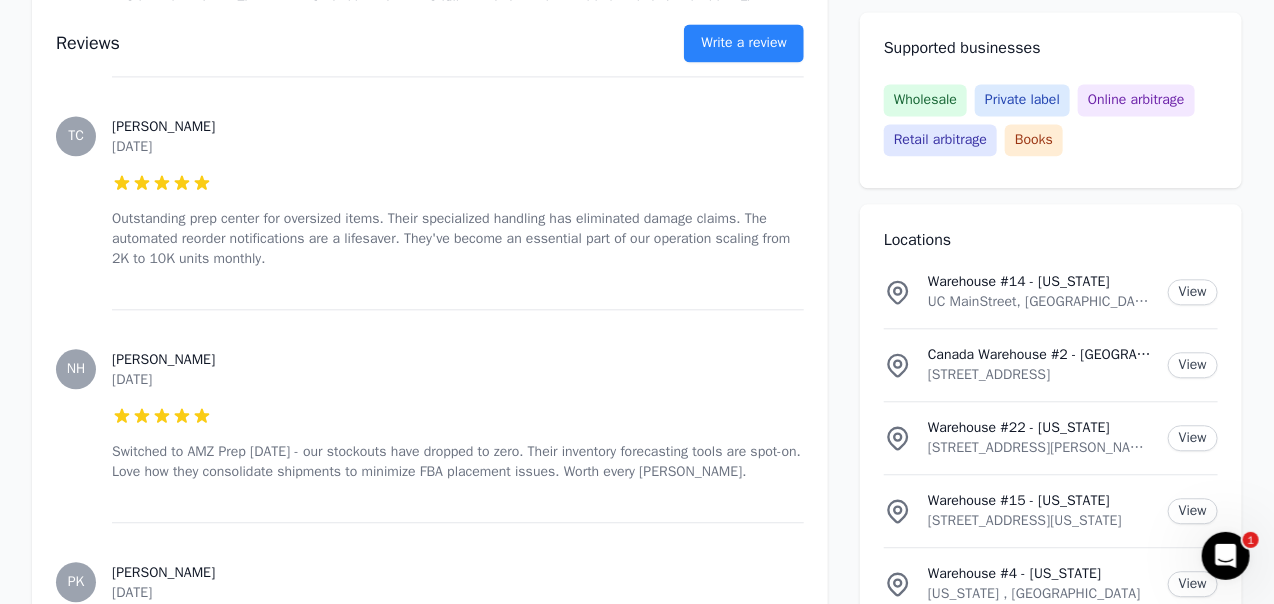 click on "Warehouse #22 - [US_STATE]" at bounding box center [1040, 428] 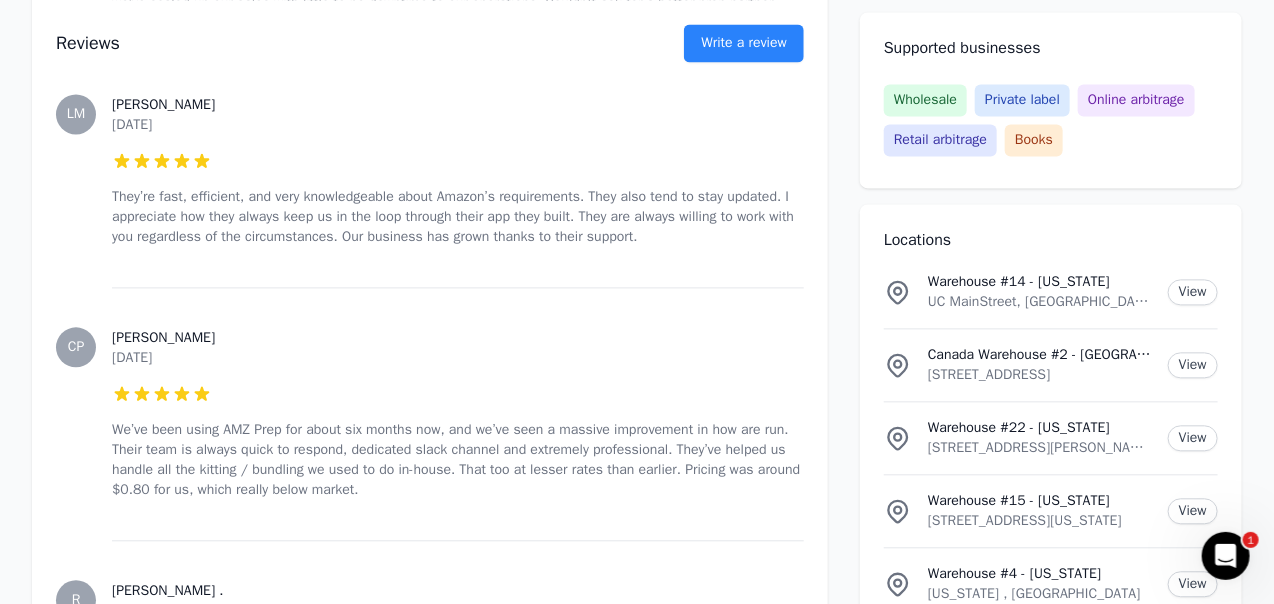 scroll, scrollTop: 4361, scrollLeft: 0, axis: vertical 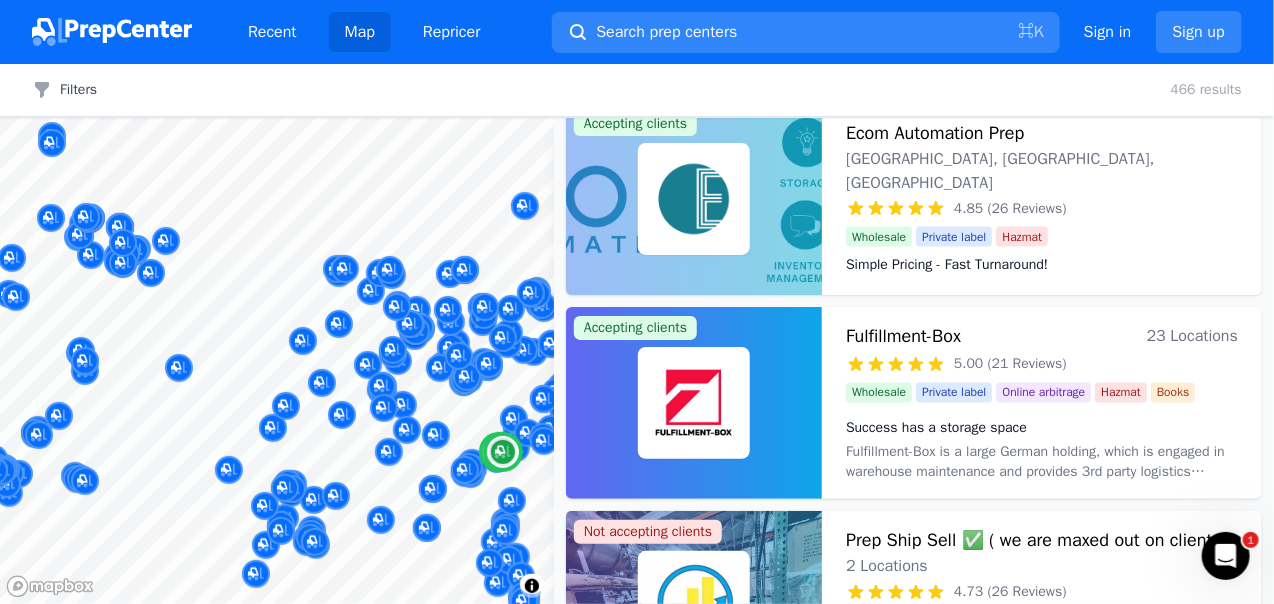 click on "WE ARE CAPPED ON CLIENTS - CHECK OUT [DOMAIN_NAME] !  NOT TAKING NEW CLIENTS -  THANKS!" at bounding box center (1042, 671) 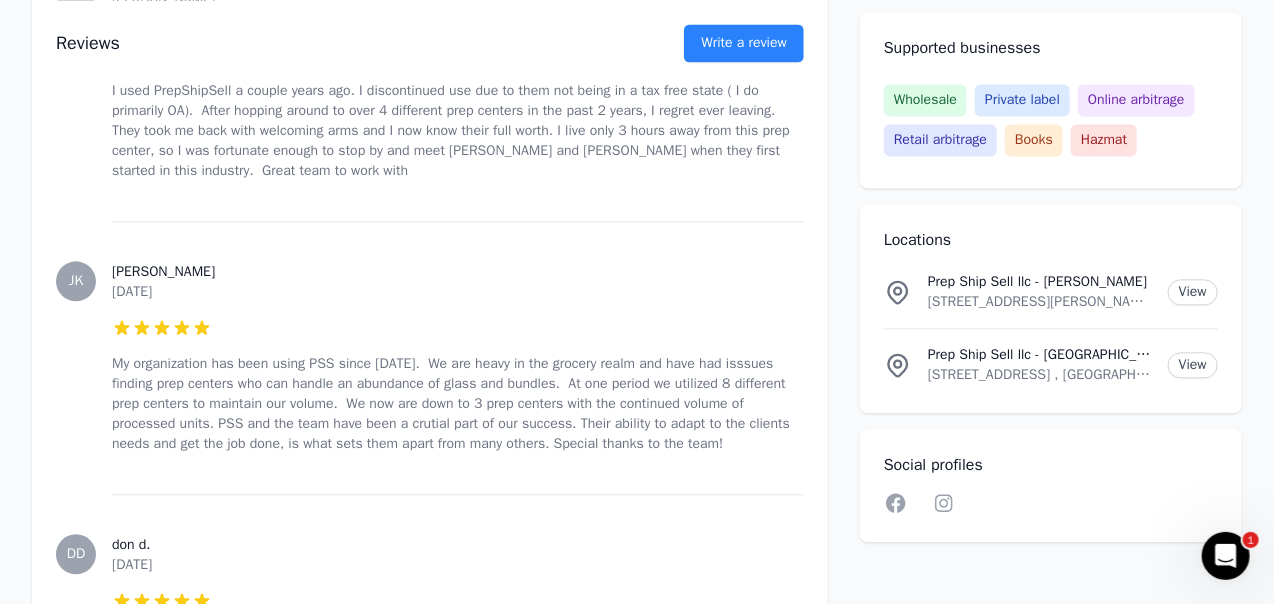 scroll, scrollTop: 1535, scrollLeft: 0, axis: vertical 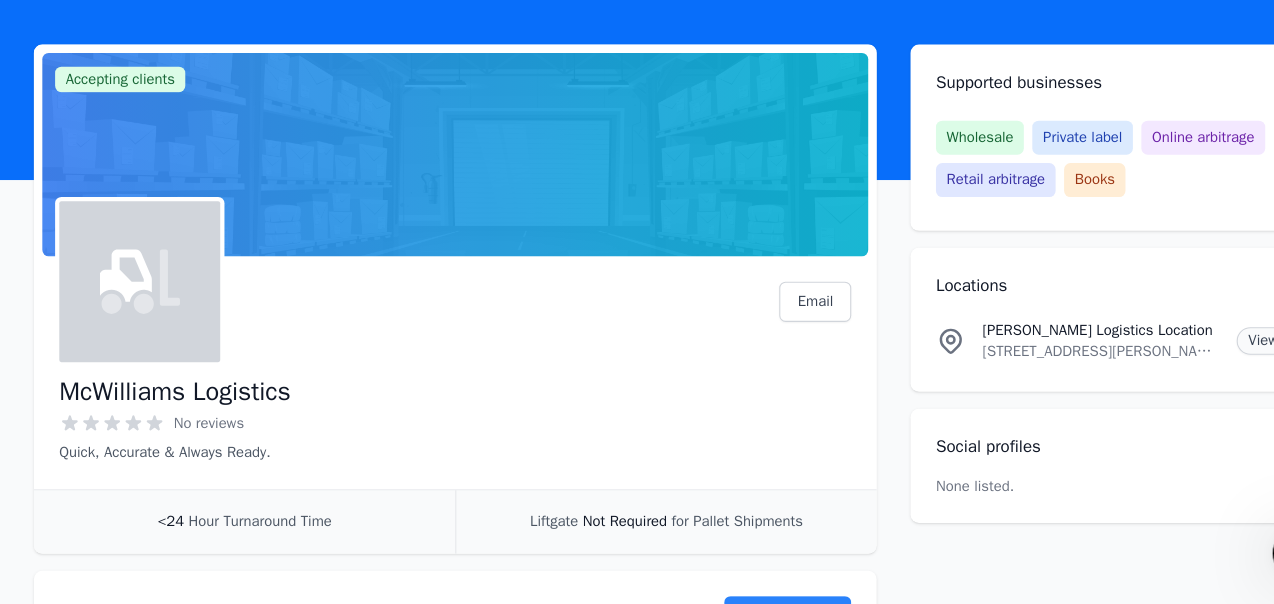 click on "View" at bounding box center [1193, 355] 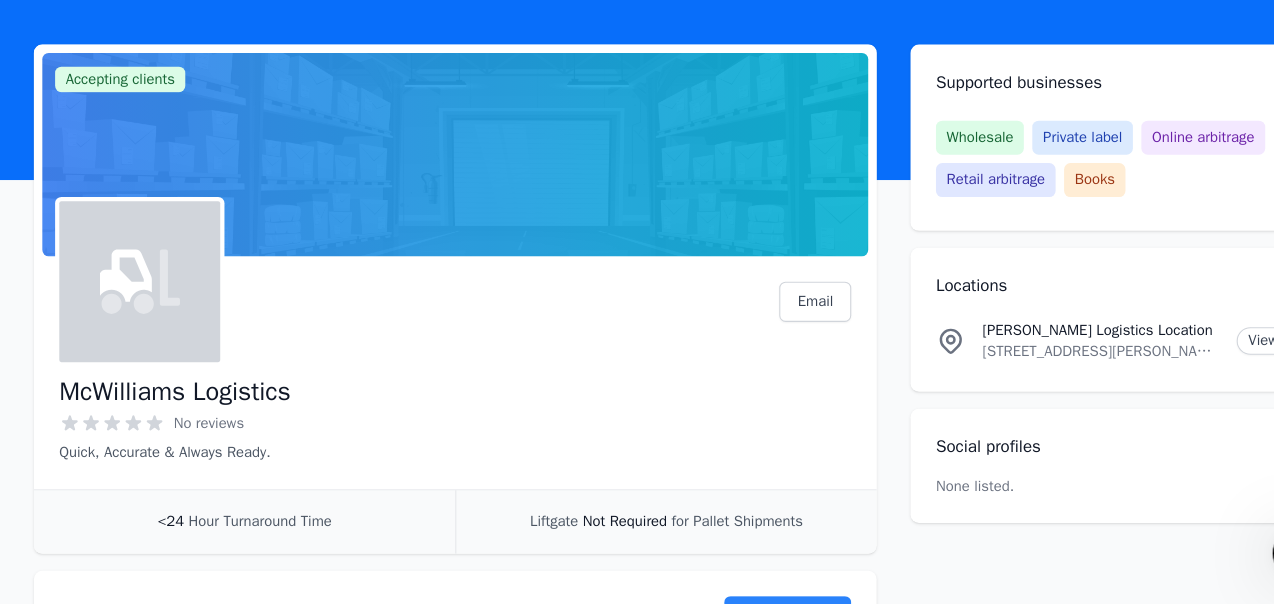 click on "McWilliams Logistics" at bounding box center [165, 403] 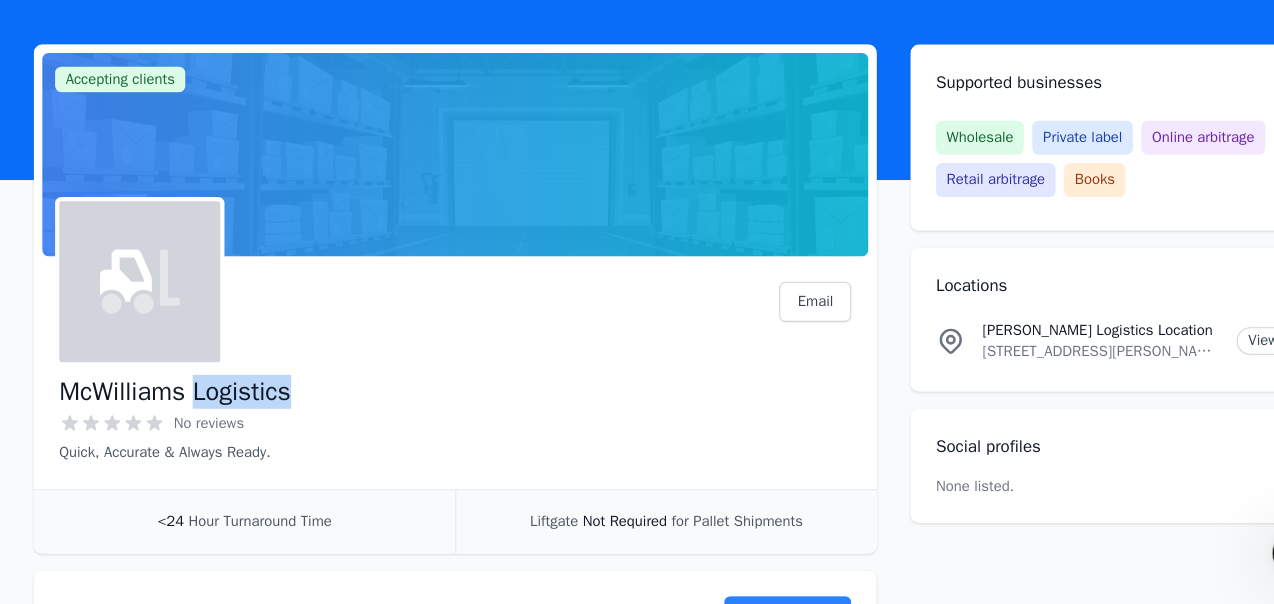 click on "McWilliams Logistics" at bounding box center (165, 403) 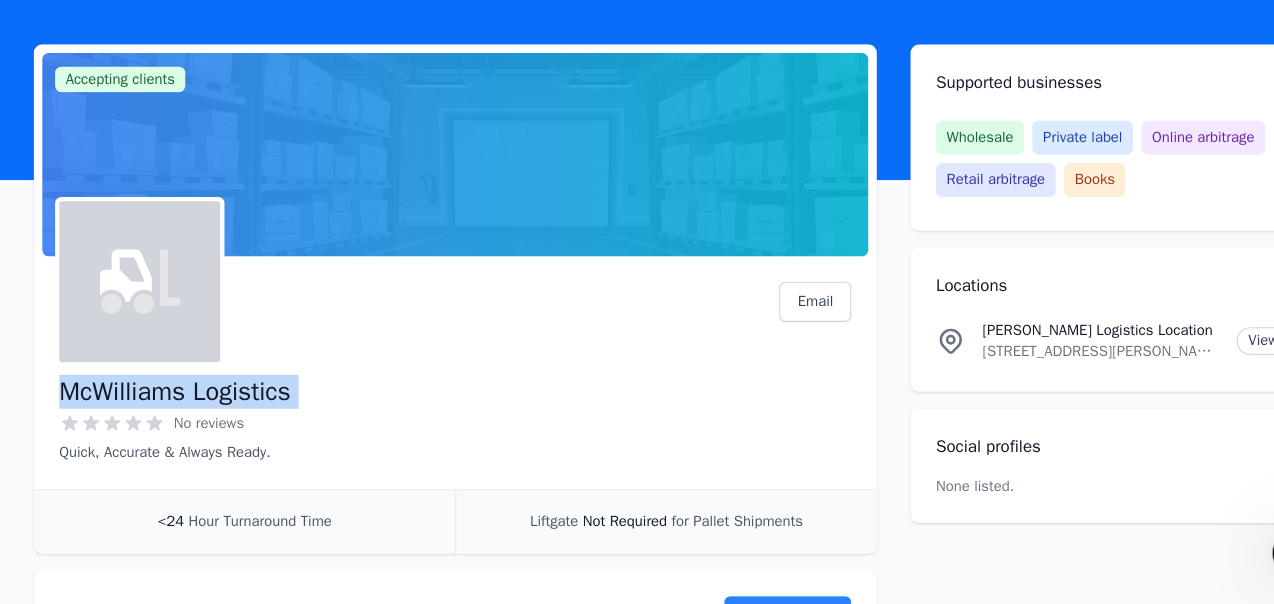 click on "McWilliams Logistics" at bounding box center [165, 403] 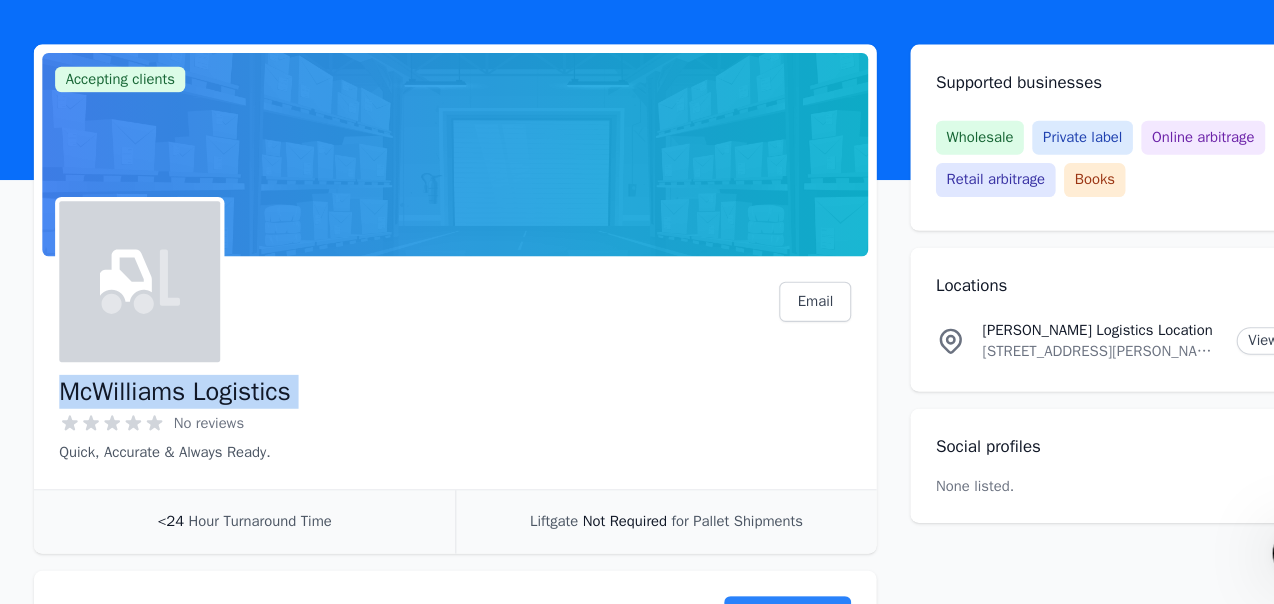 scroll, scrollTop: 53, scrollLeft: 0, axis: vertical 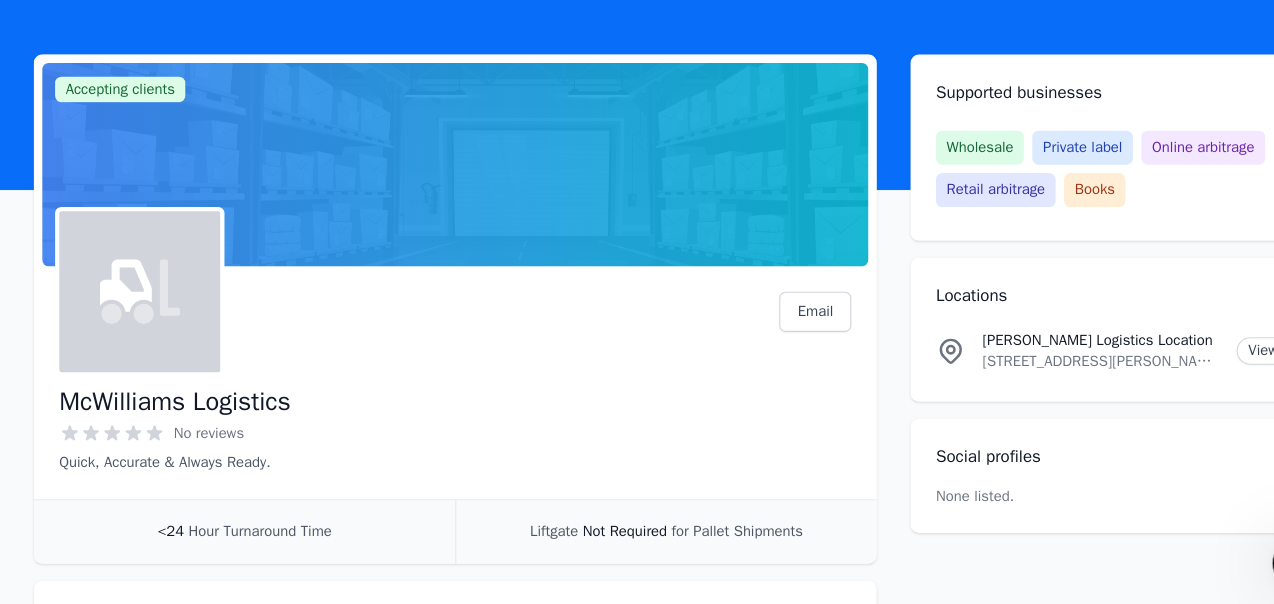click on "2315 Pringle Road SE, Salem, OR, 97302, US" at bounding box center (1040, 365) 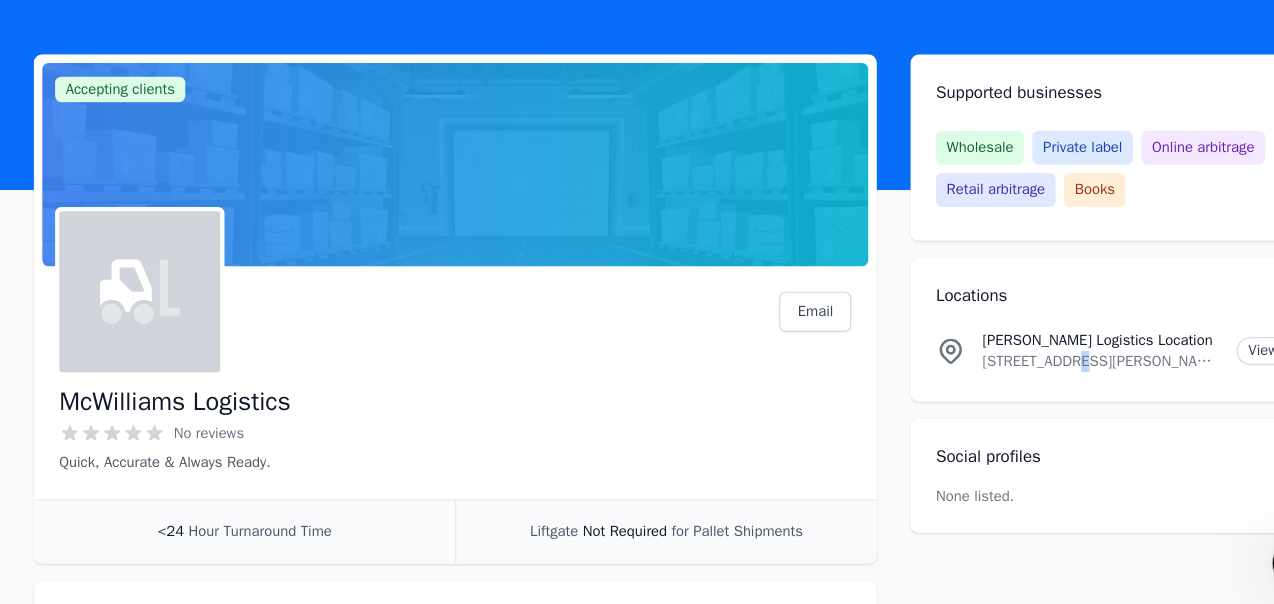click on "2315 Pringle Road SE, Salem, OR, 97302, US" at bounding box center [1040, 365] 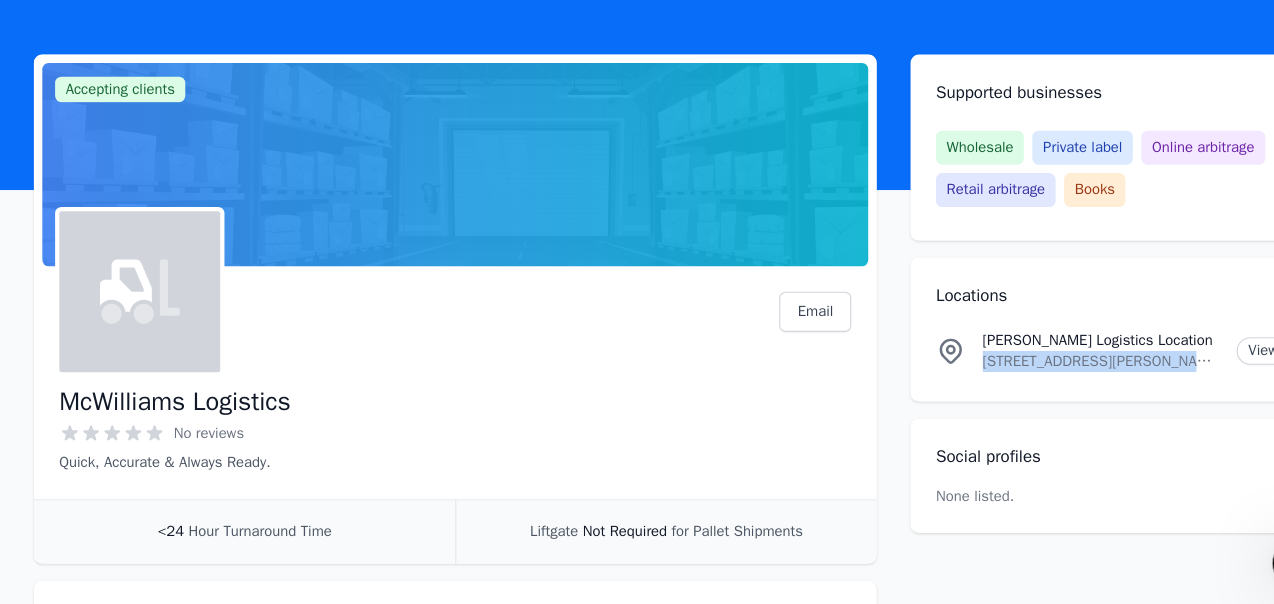 click on "2315 Pringle Road SE, Salem, OR, 97302, US" at bounding box center [1040, 365] 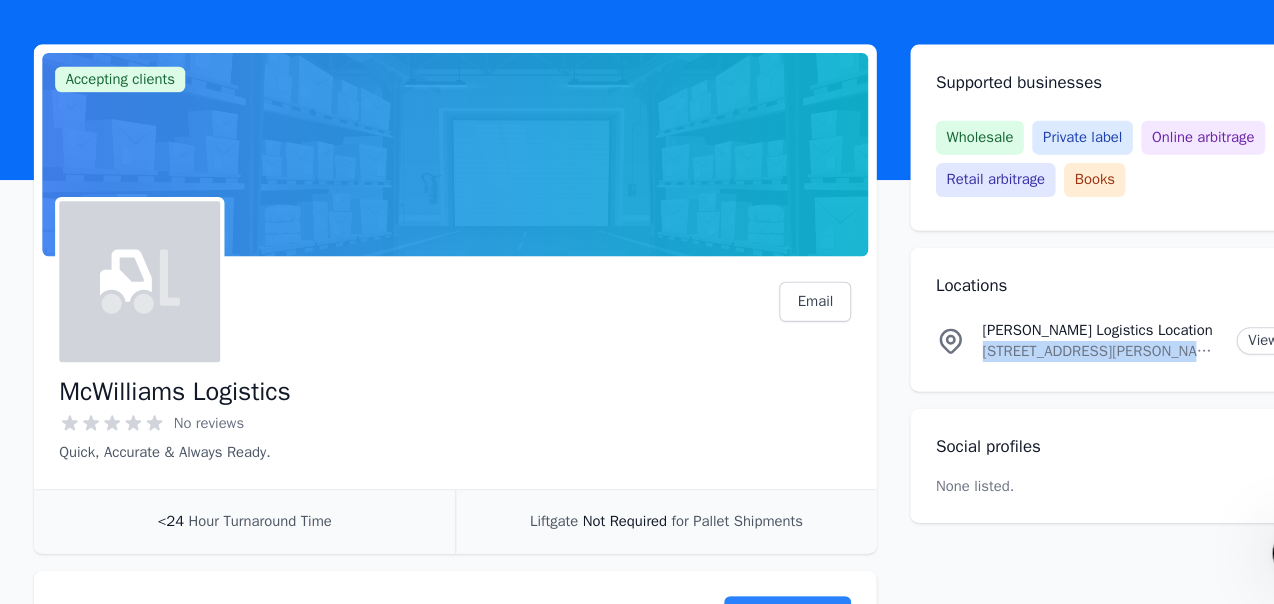 scroll, scrollTop: 0, scrollLeft: 0, axis: both 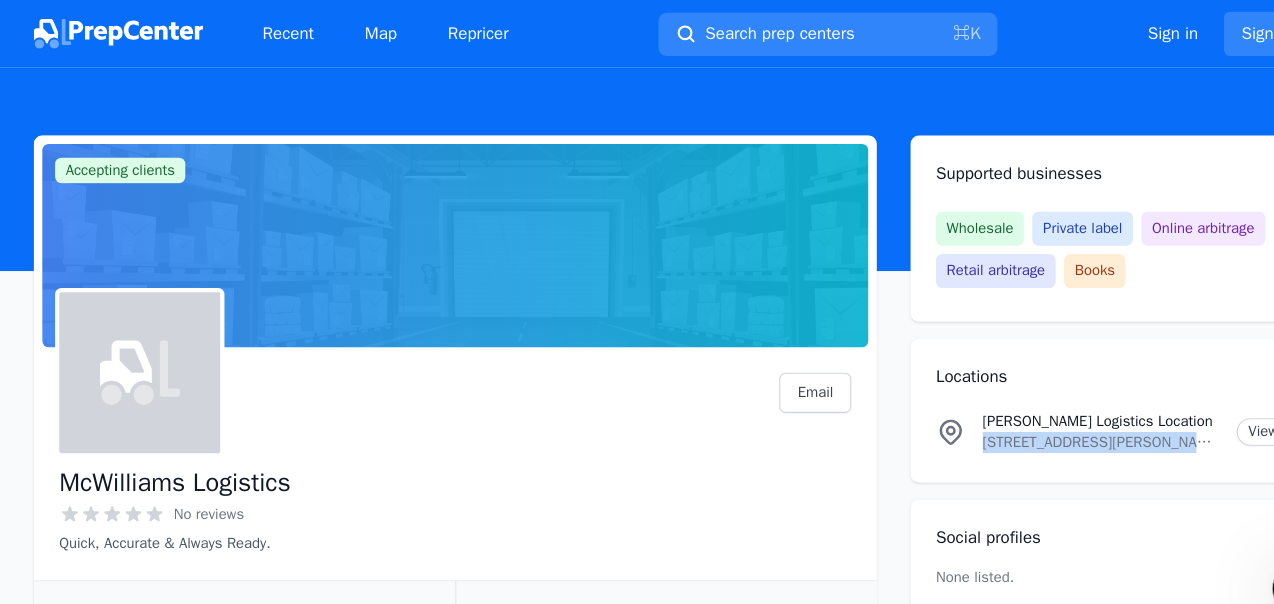 click at bounding box center [112, 32] 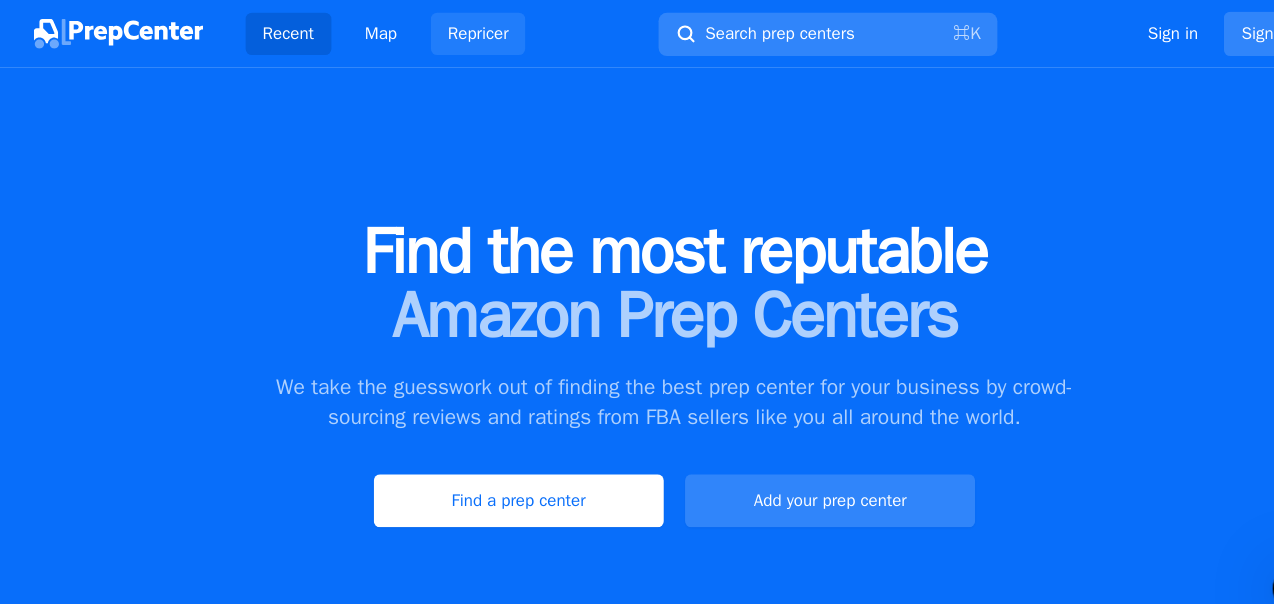 click on "Repricer" at bounding box center [452, 32] 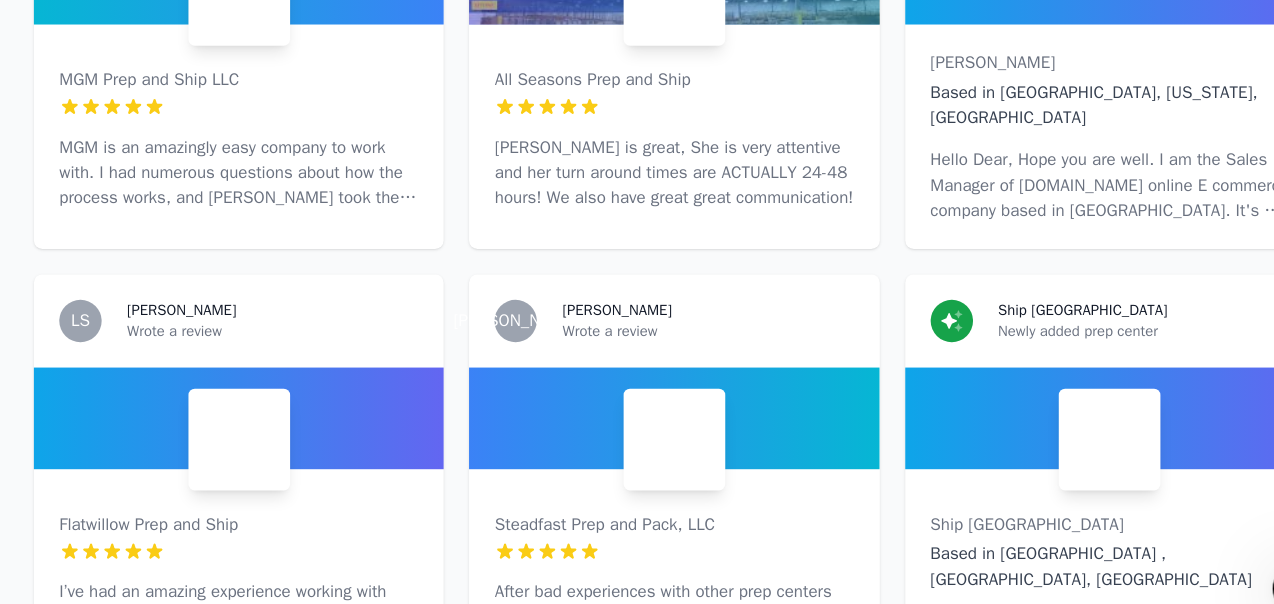 scroll, scrollTop: 0, scrollLeft: 0, axis: both 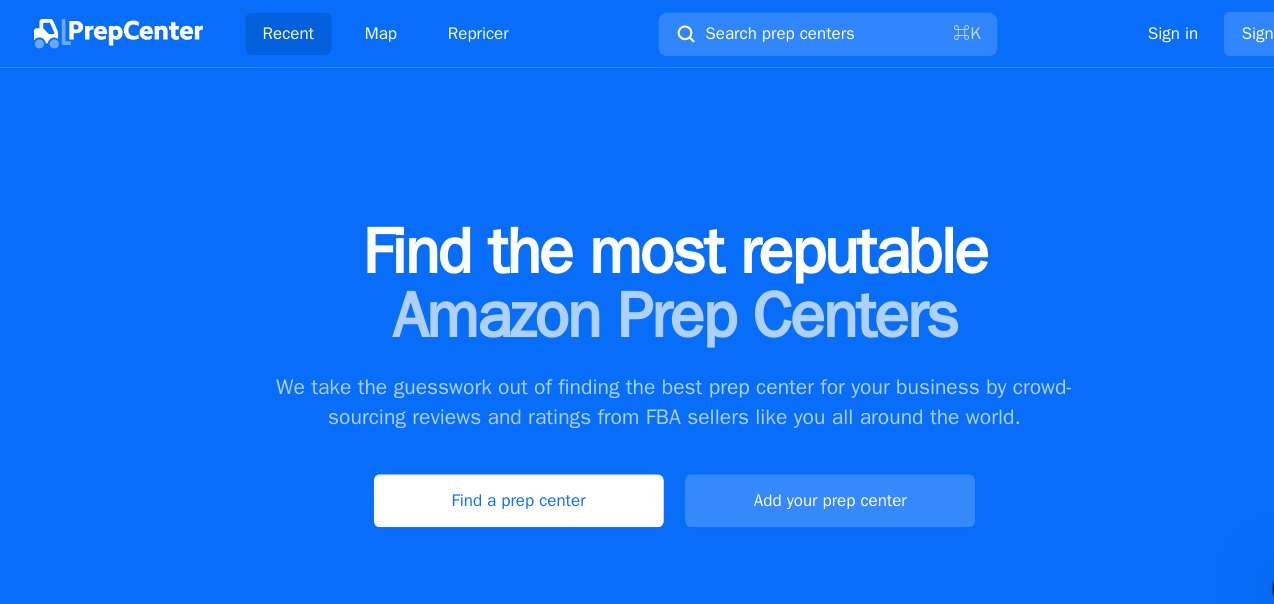 click on "Add your prep center" at bounding box center [784, 473] 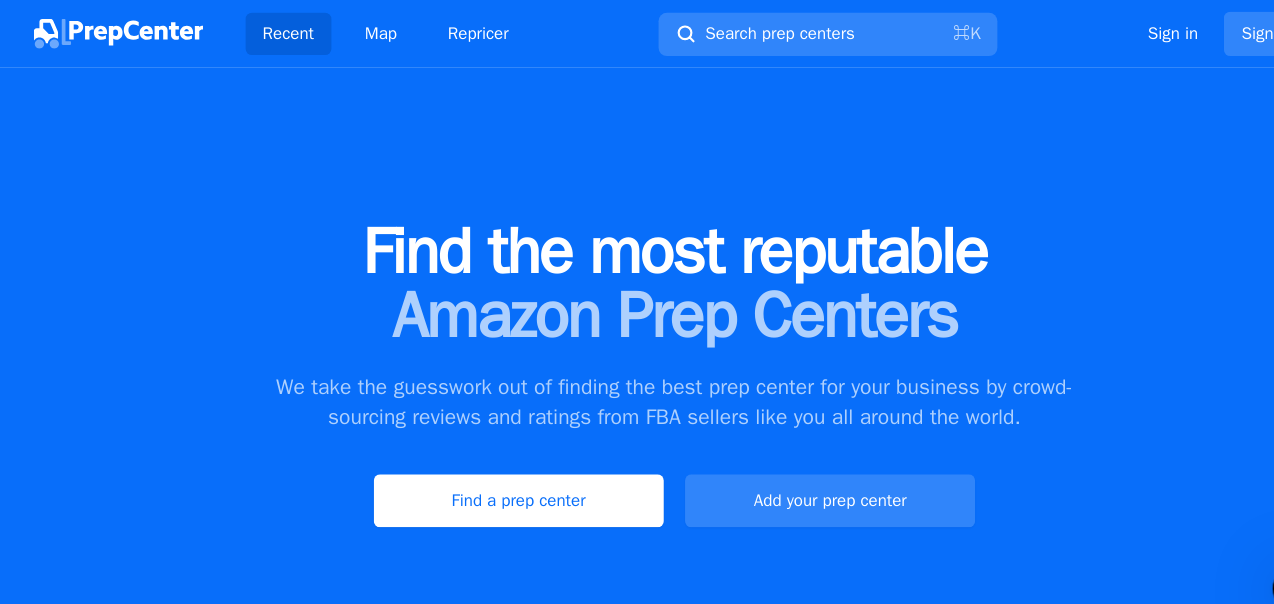 click on "Recent Map Repricer" at bounding box center (364, 32) 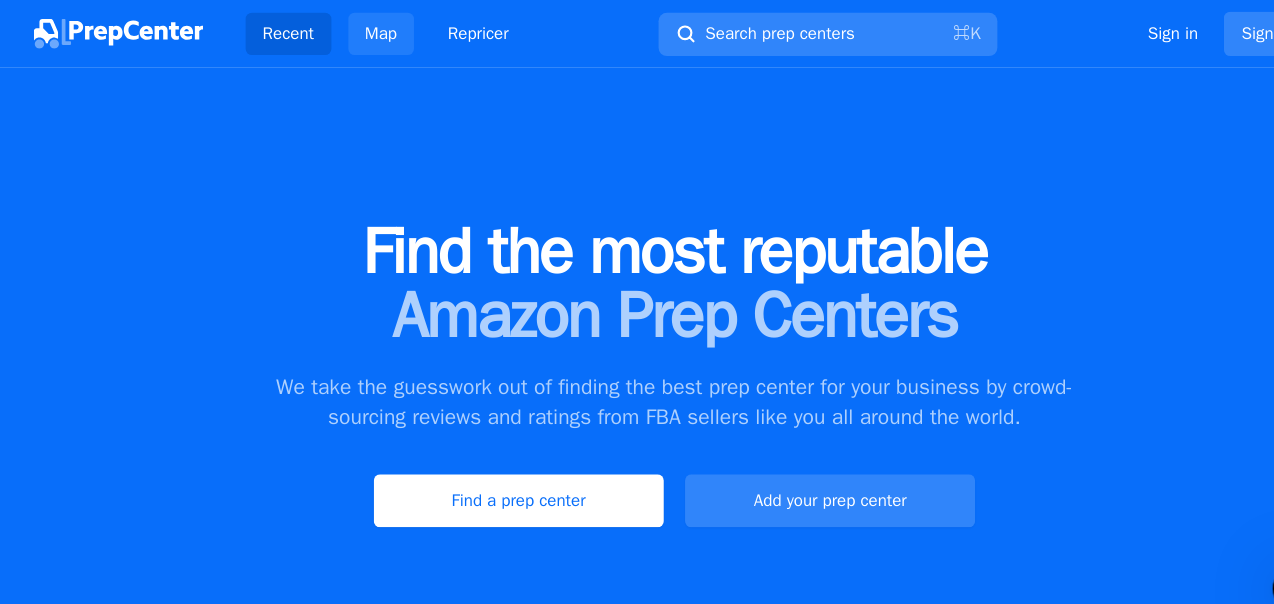 click on "Map" at bounding box center (360, 32) 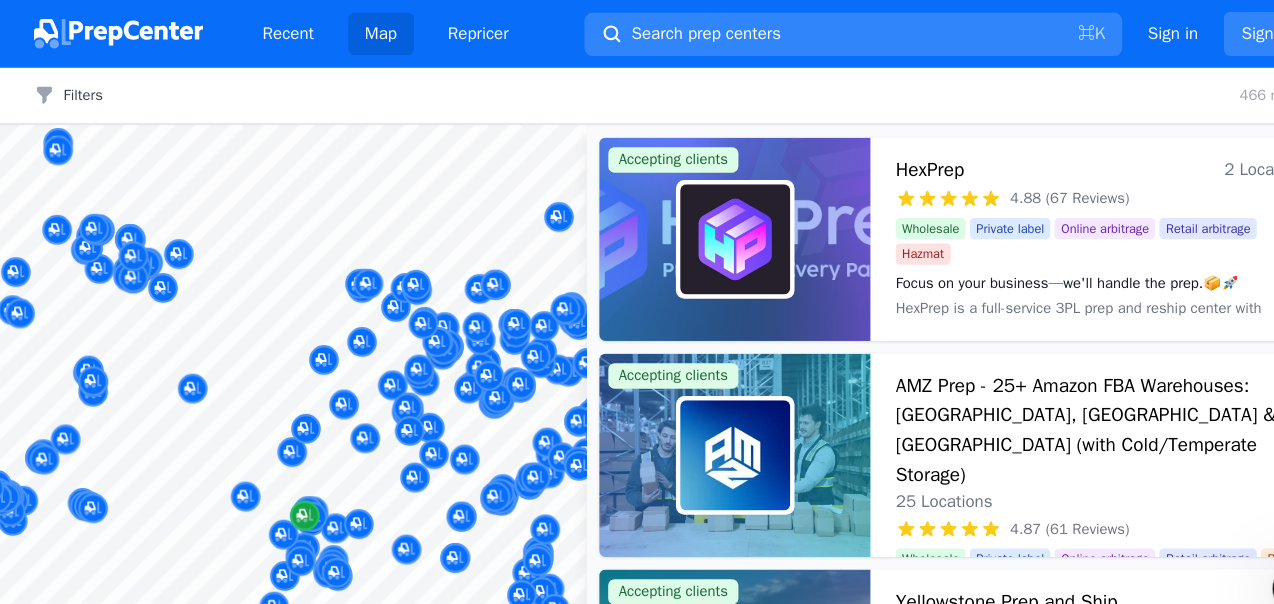 click at bounding box center (277, 118) 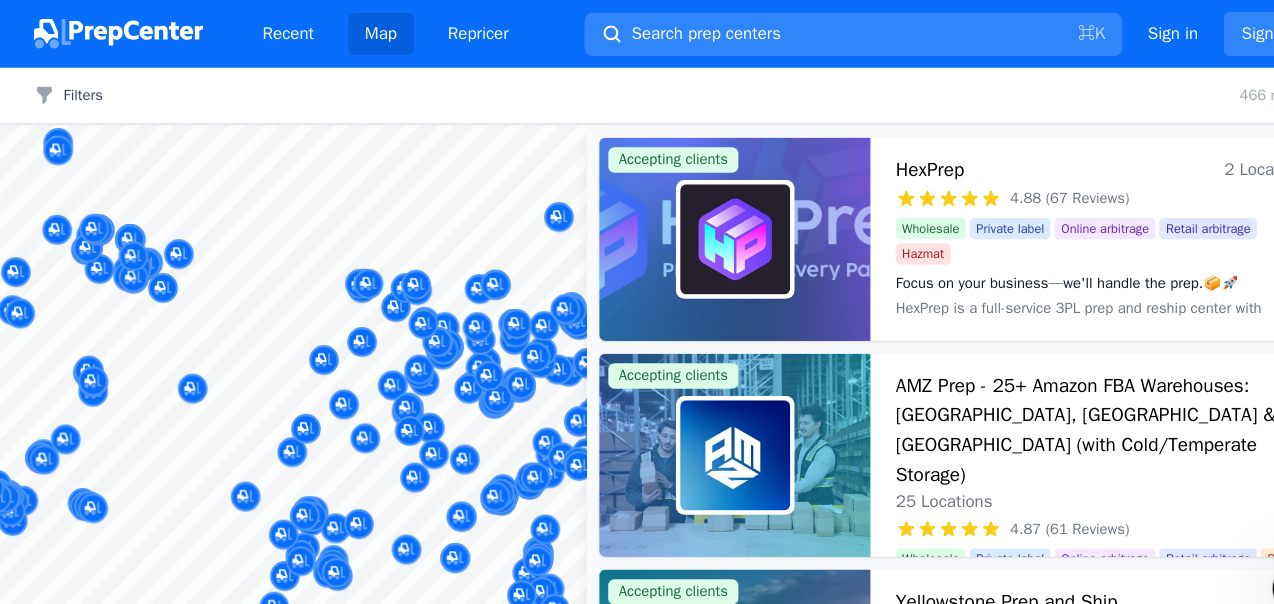click at bounding box center (336, 468) 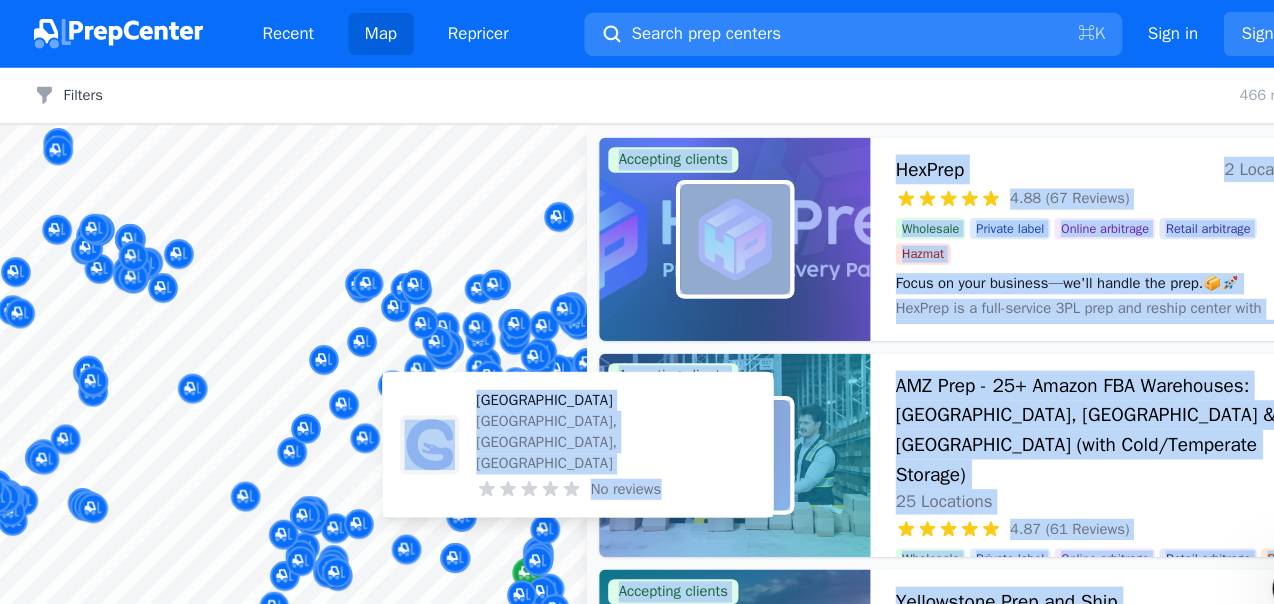 drag, startPoint x: 203, startPoint y: 465, endPoint x: 489, endPoint y: 511, distance: 289.6757 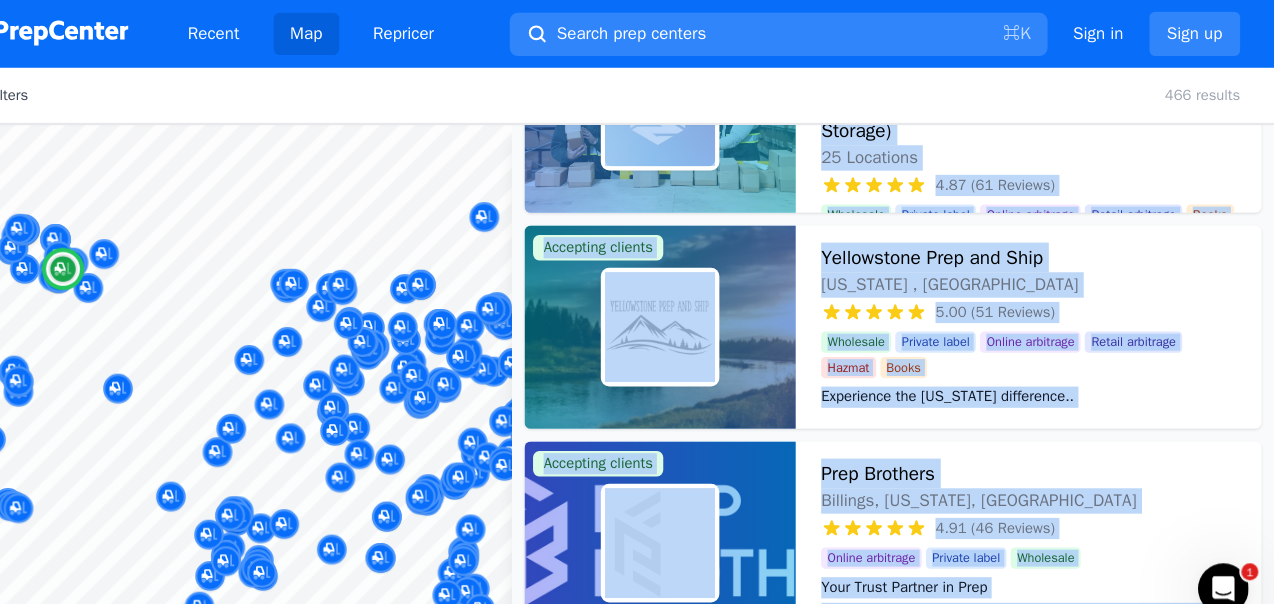 scroll, scrollTop: 342, scrollLeft: 0, axis: vertical 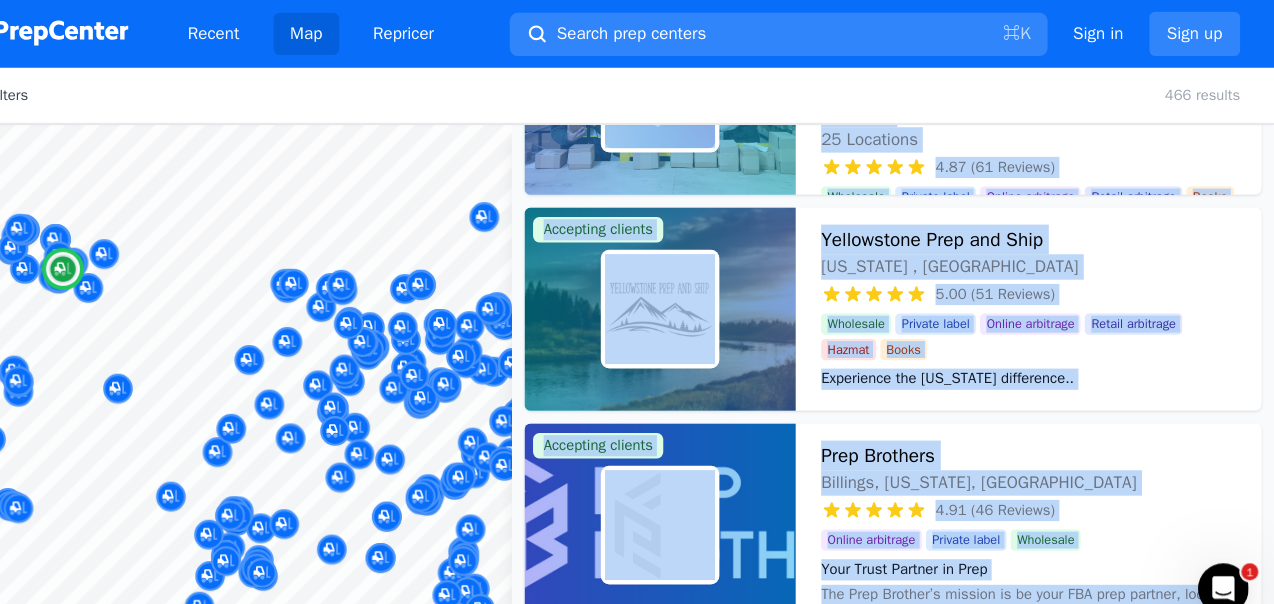 click on "Your Trust Partner in Prep The Prep Brother’s mission is be your FBA prep partner, located in a tax-free state, we are looking forward to being your trusted Prep Service provider." at bounding box center [1042, 548] 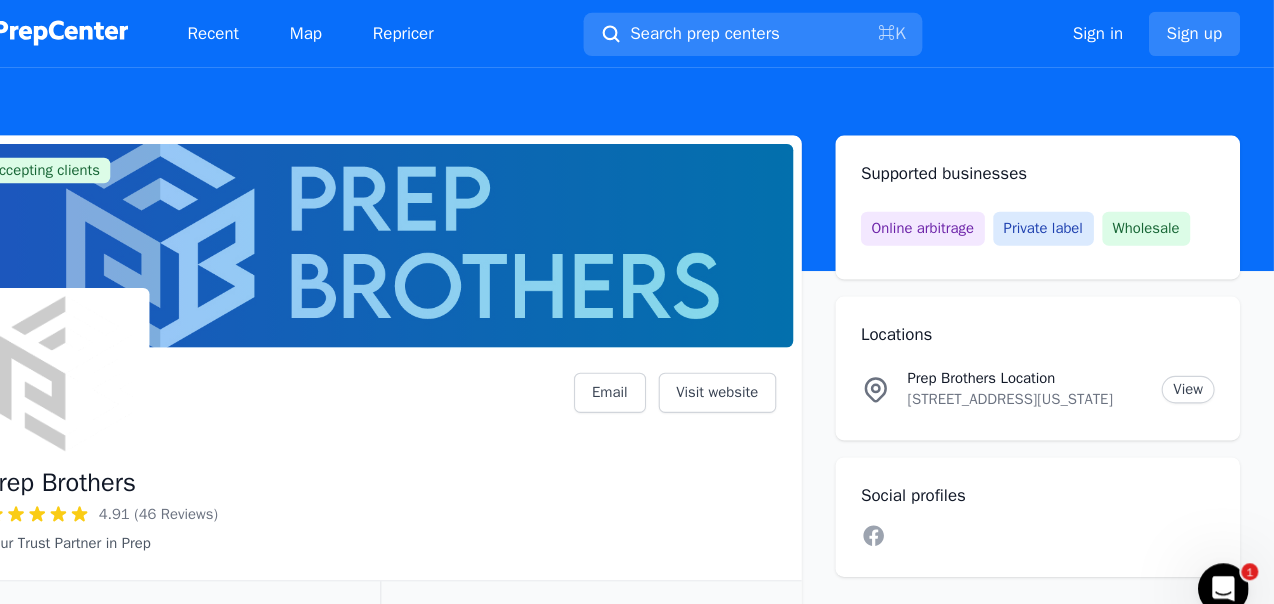 click on "Accepting clients Claim   business Prep Brothers 4.91 (46 Reviews) Your Trust Partner in Prep Email Visit website 24-48   Hour Turnaround Time Liftgate   Required   for Pallet Shipments About The Prep Brother’s mission is be your FBA prep partner, located in a tax-free state, we are looking forward to being your trusted Prep Service provider.  Reviews Write a review EC Ella  C. December 17, 2024 5  out of 5 stars Jordan Johnson from Prep Brothers was a huge help in getting my products prepped correctly. He walked me through the entire process and made sure everything met Amazon’s guidelines. His attention to detail and professionalism are second to none. I’m so glad I had Jordan on my side!
AS Amari S. December 17, 2024 5  out of 5 stars KC kaycee c. December 10, 2024 5  out of 5 stars KB Kyle B. November 25, 2024 5  out of 5 stars The staff at Prep Brothers are always so helpful and efficient. They go out of their way to ensure customers have a positive experience. SC Sarah  C. November 19, 2024 5 LC" at bounding box center (637, 5488) 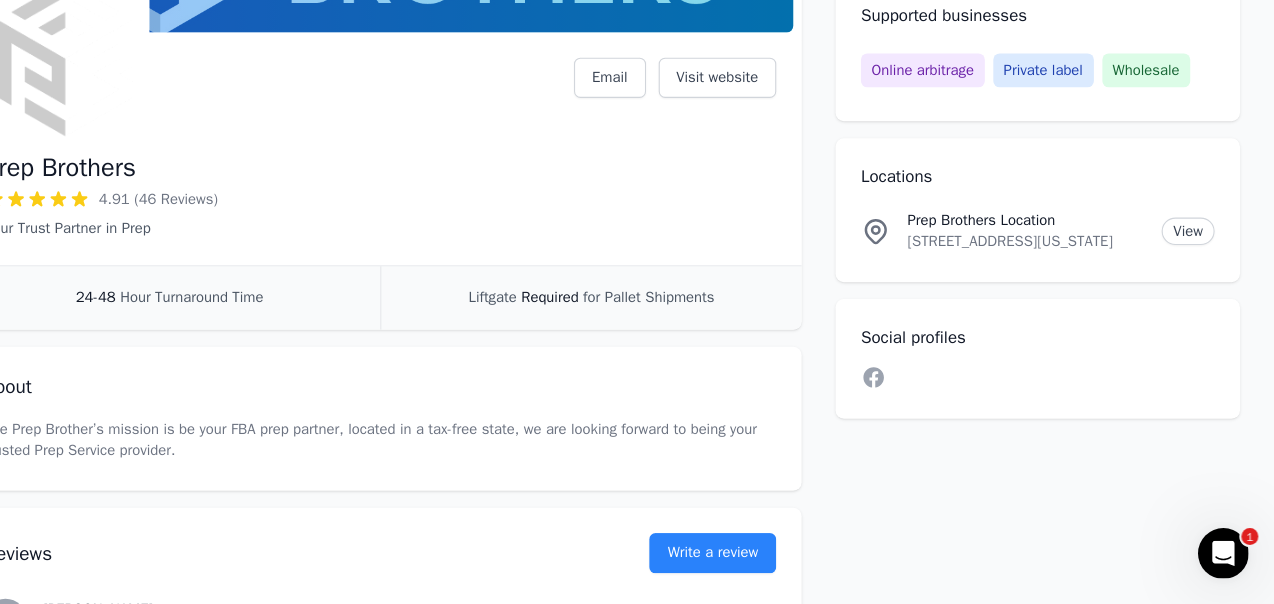 scroll, scrollTop: 277, scrollLeft: 0, axis: vertical 